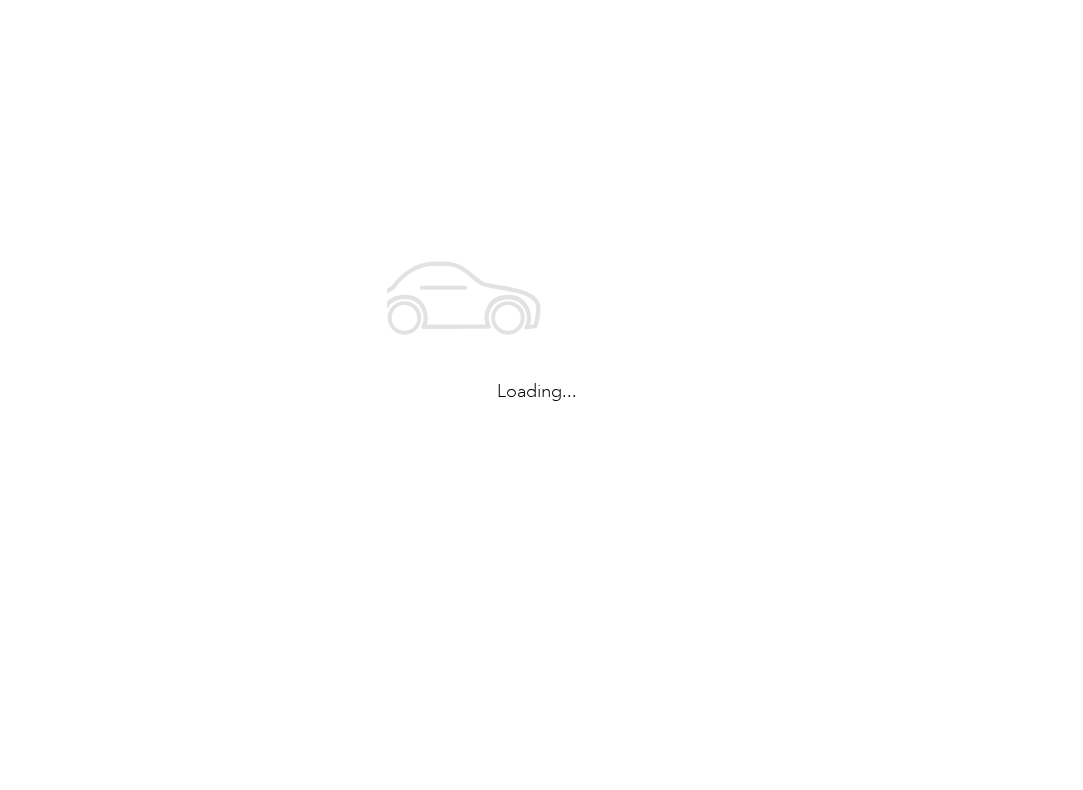 scroll, scrollTop: 0, scrollLeft: 0, axis: both 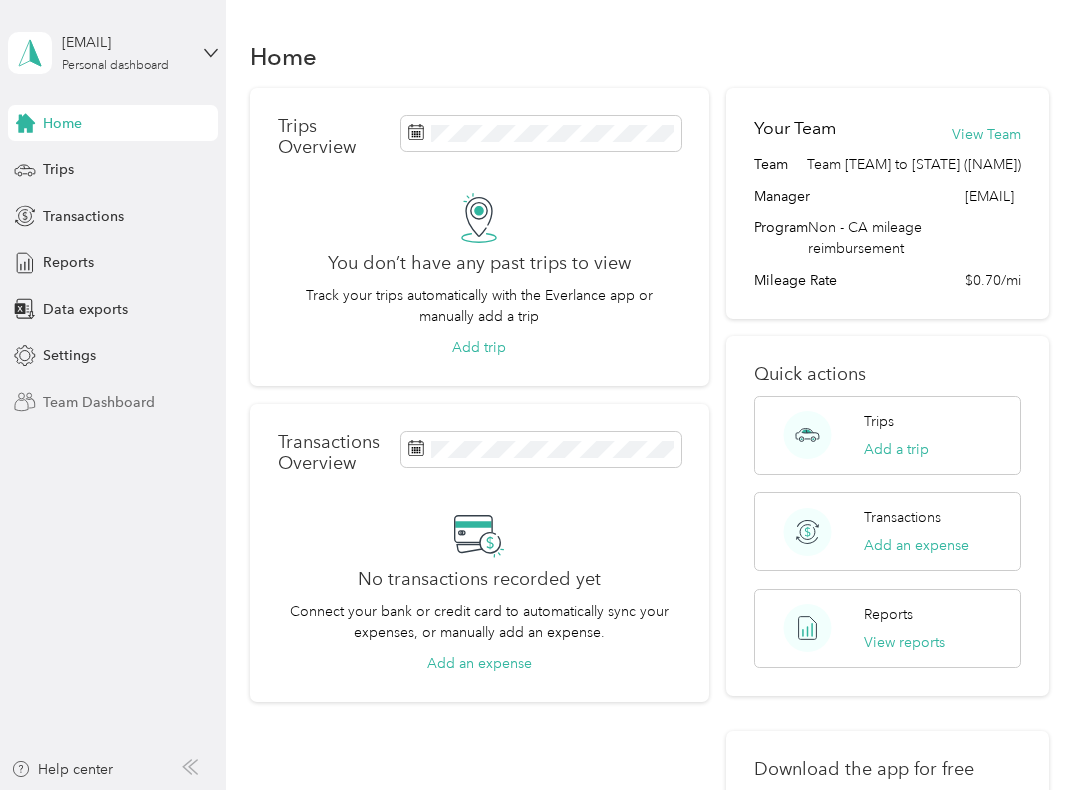 click on "Team Dashboard" at bounding box center (99, 402) 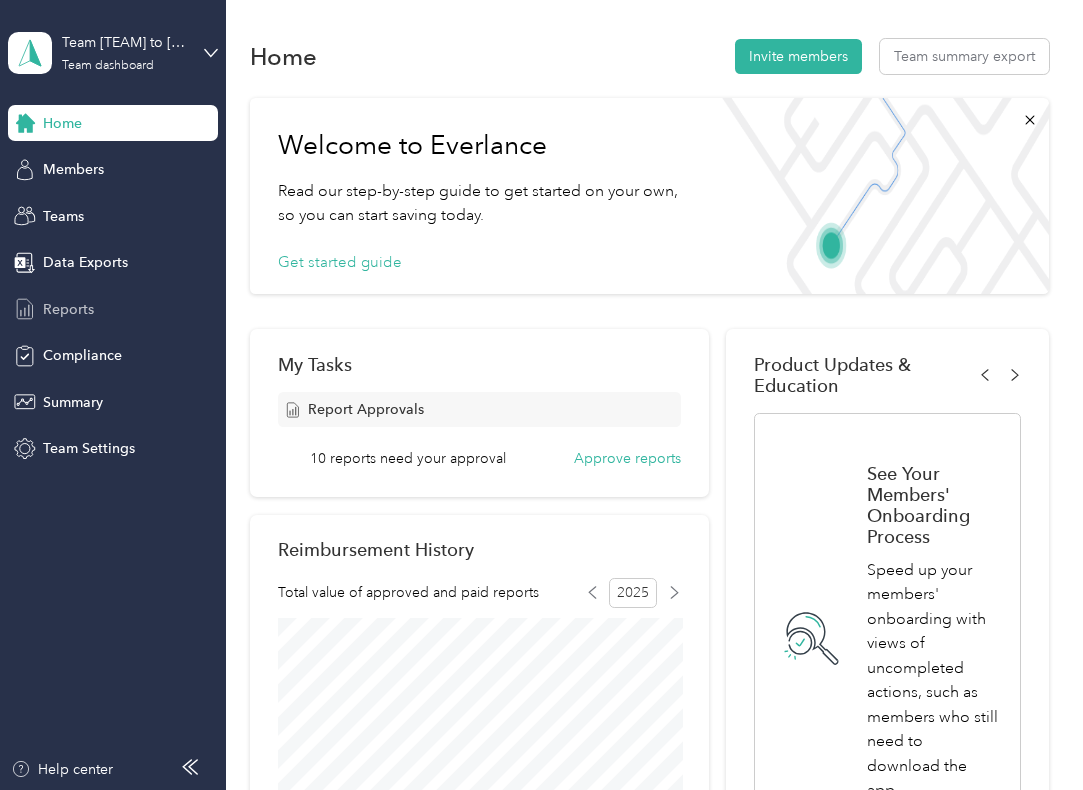 click on "Reports" at bounding box center (68, 309) 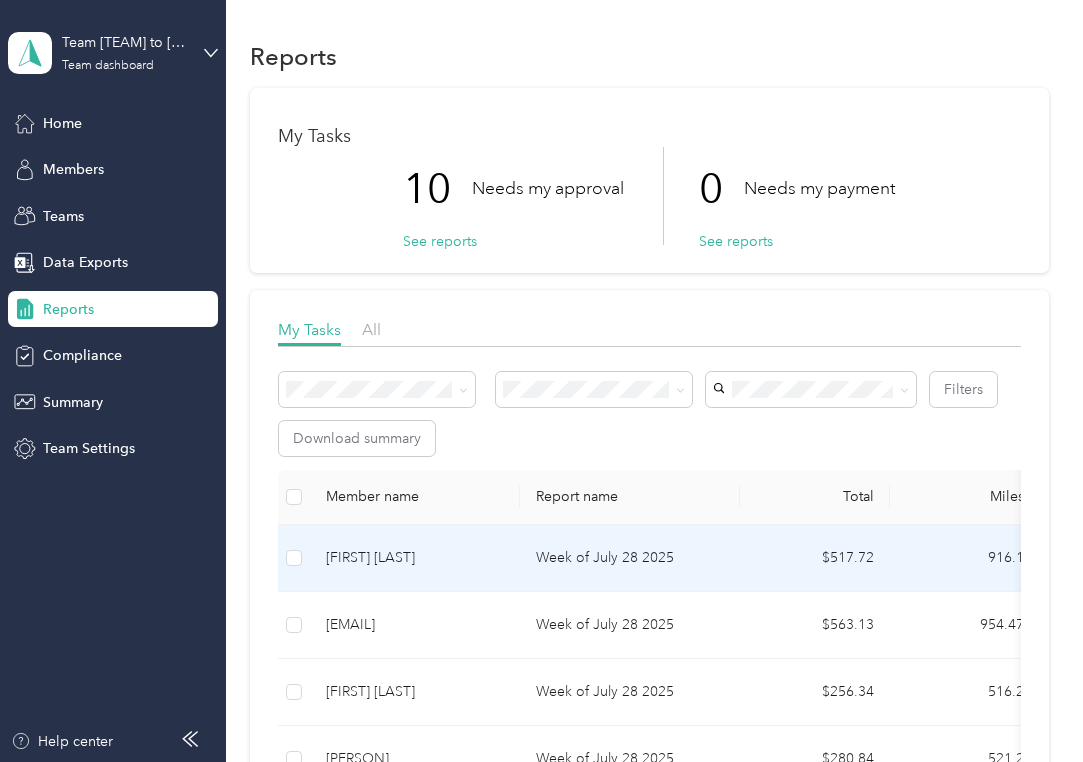 click on "[FIRST] [LAST]" at bounding box center [415, 558] 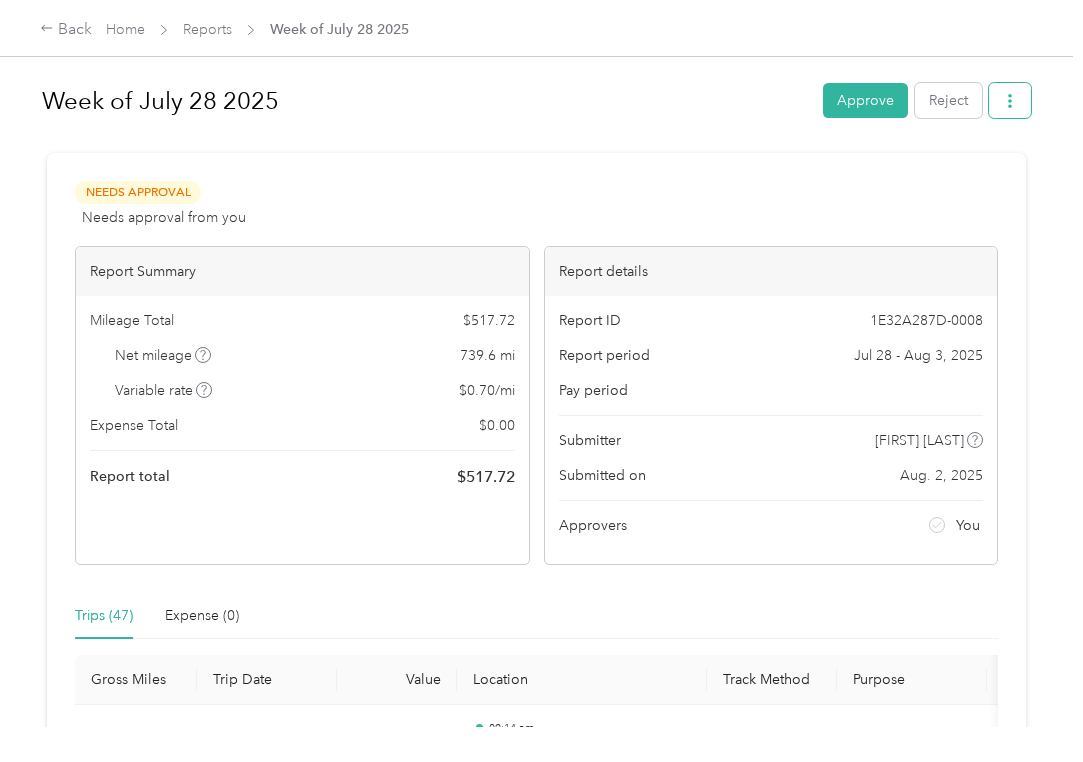 click at bounding box center [1010, 100] 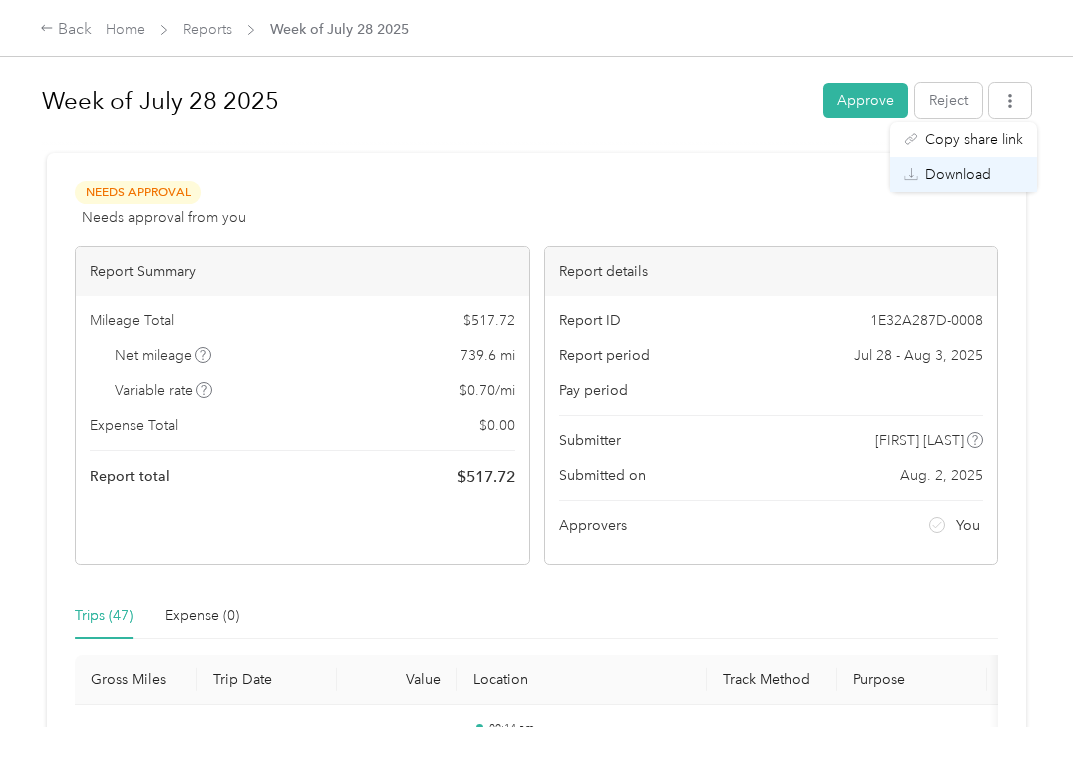 click on "Download" at bounding box center [958, 174] 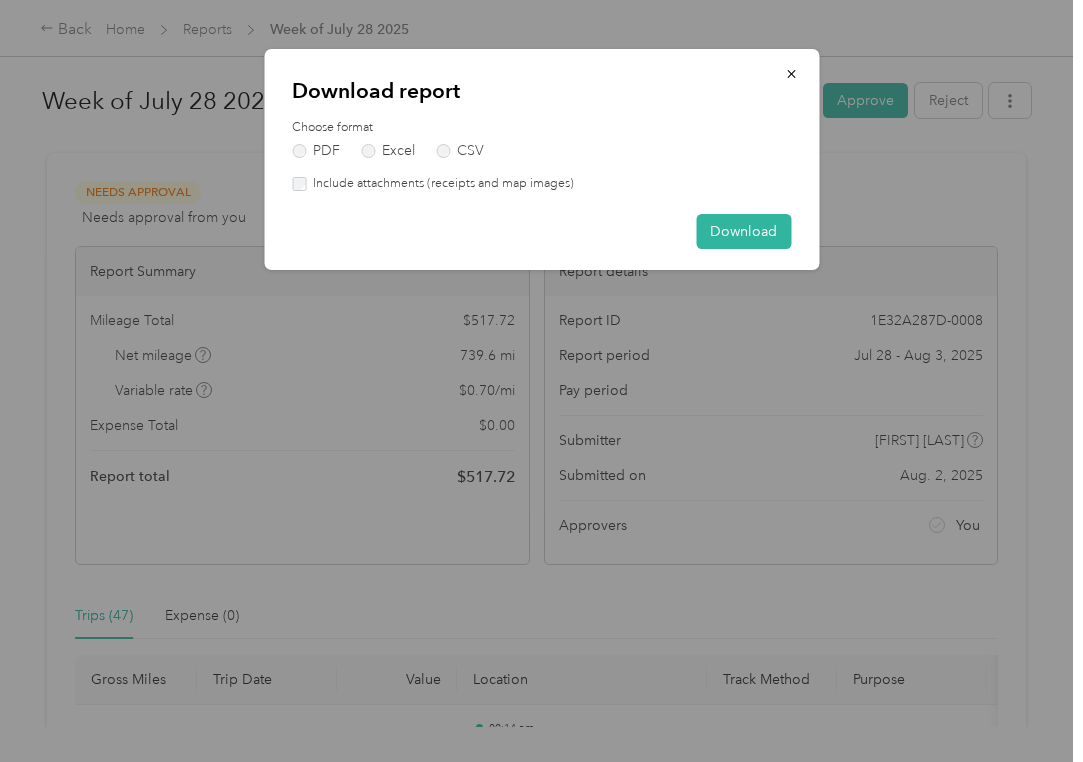 click on "Include attachments (receipts and map images)" at bounding box center (541, 184) 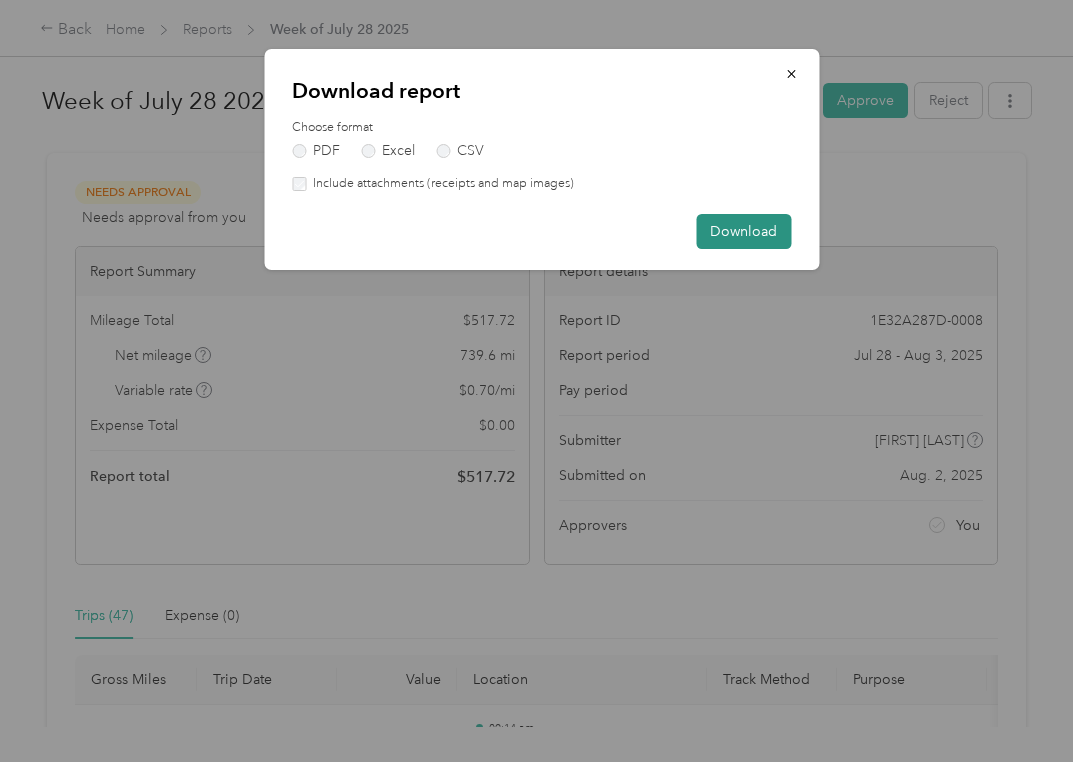 click on "Download" at bounding box center [743, 231] 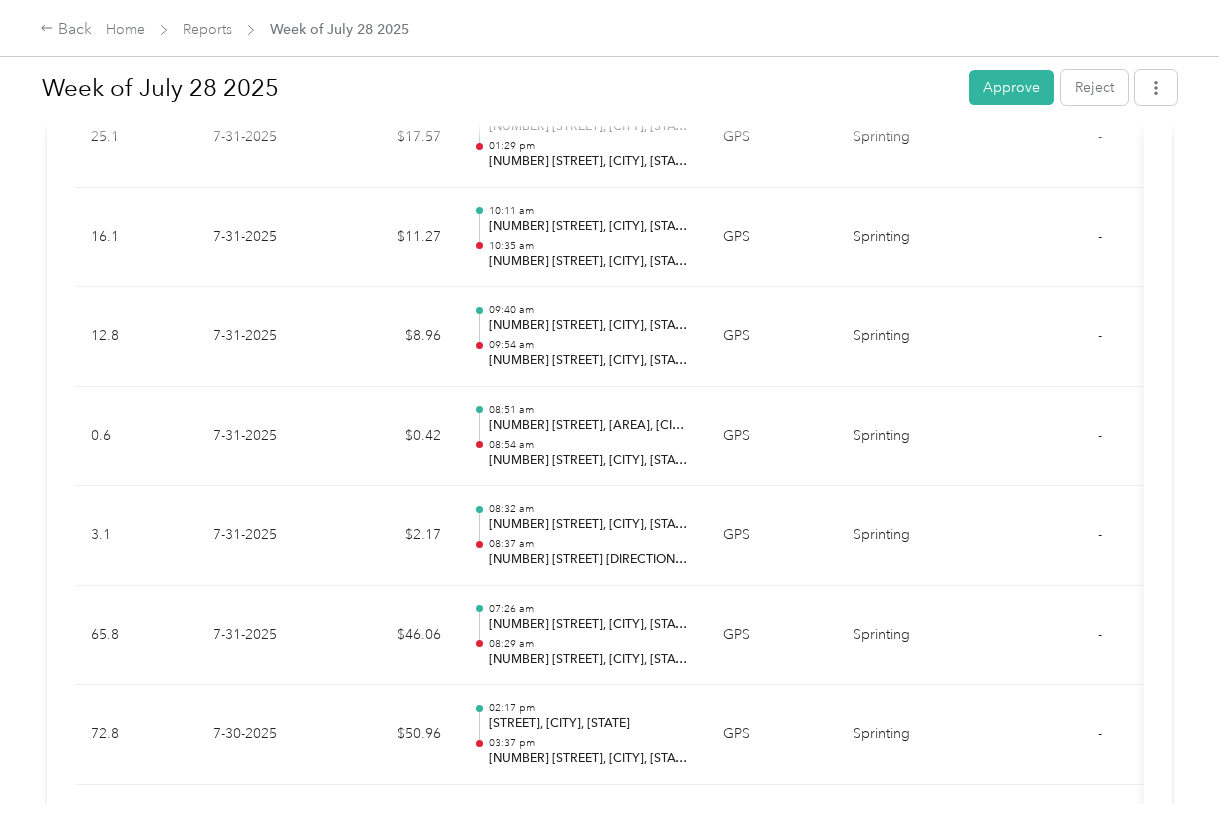 scroll, scrollTop: 655, scrollLeft: 0, axis: vertical 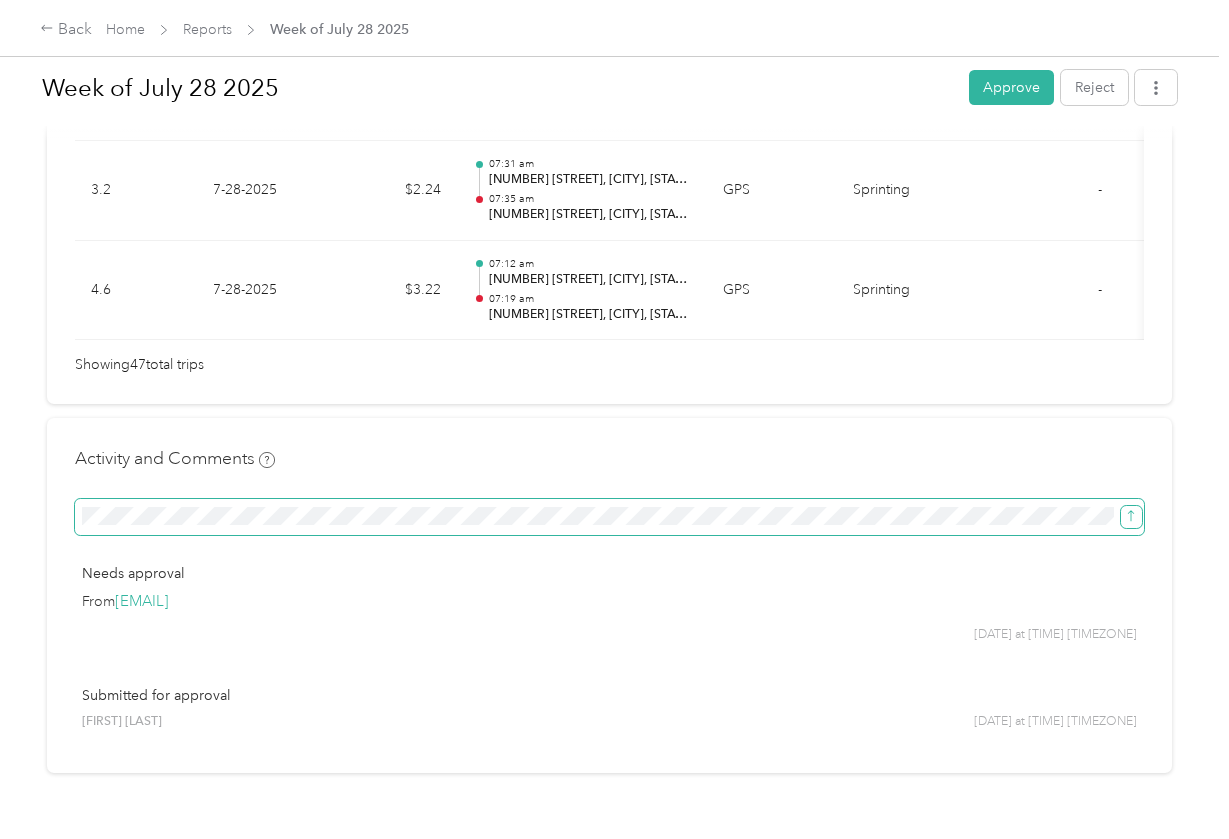 click 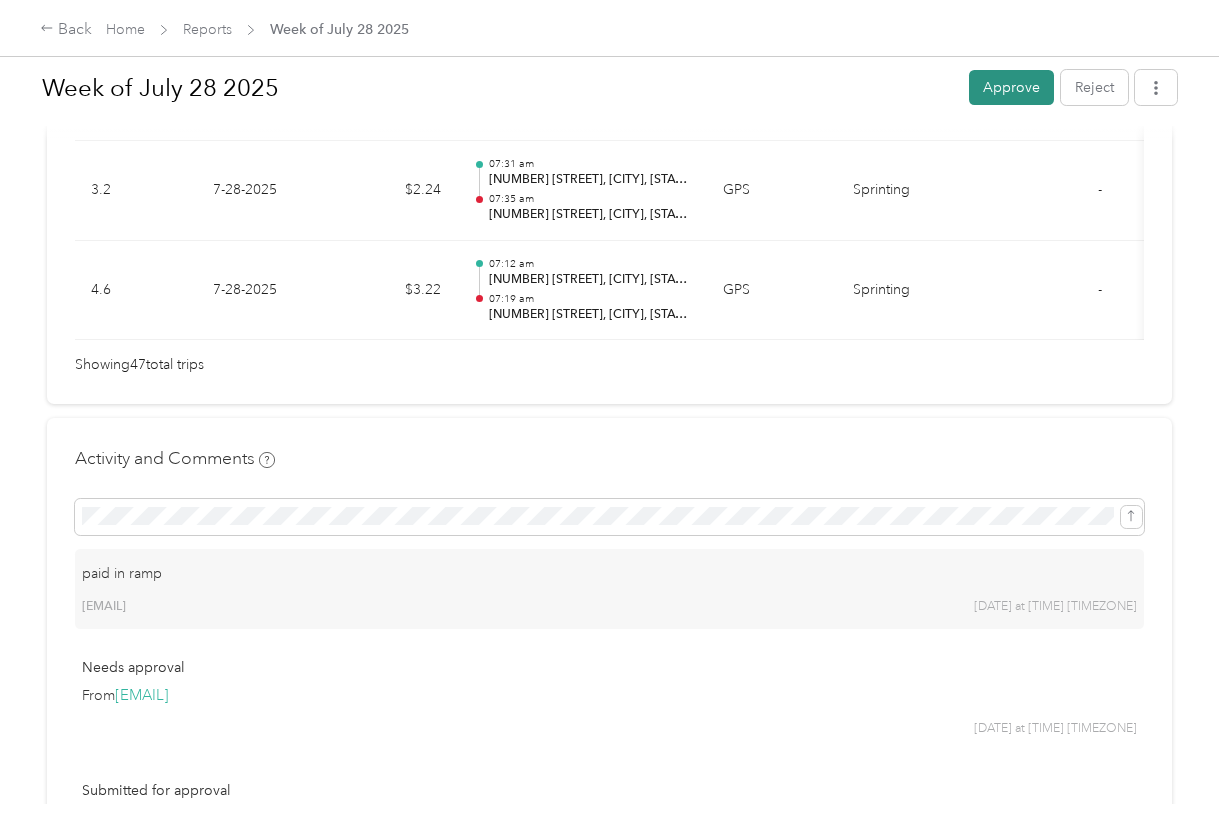 click on "Approve" at bounding box center (1011, 87) 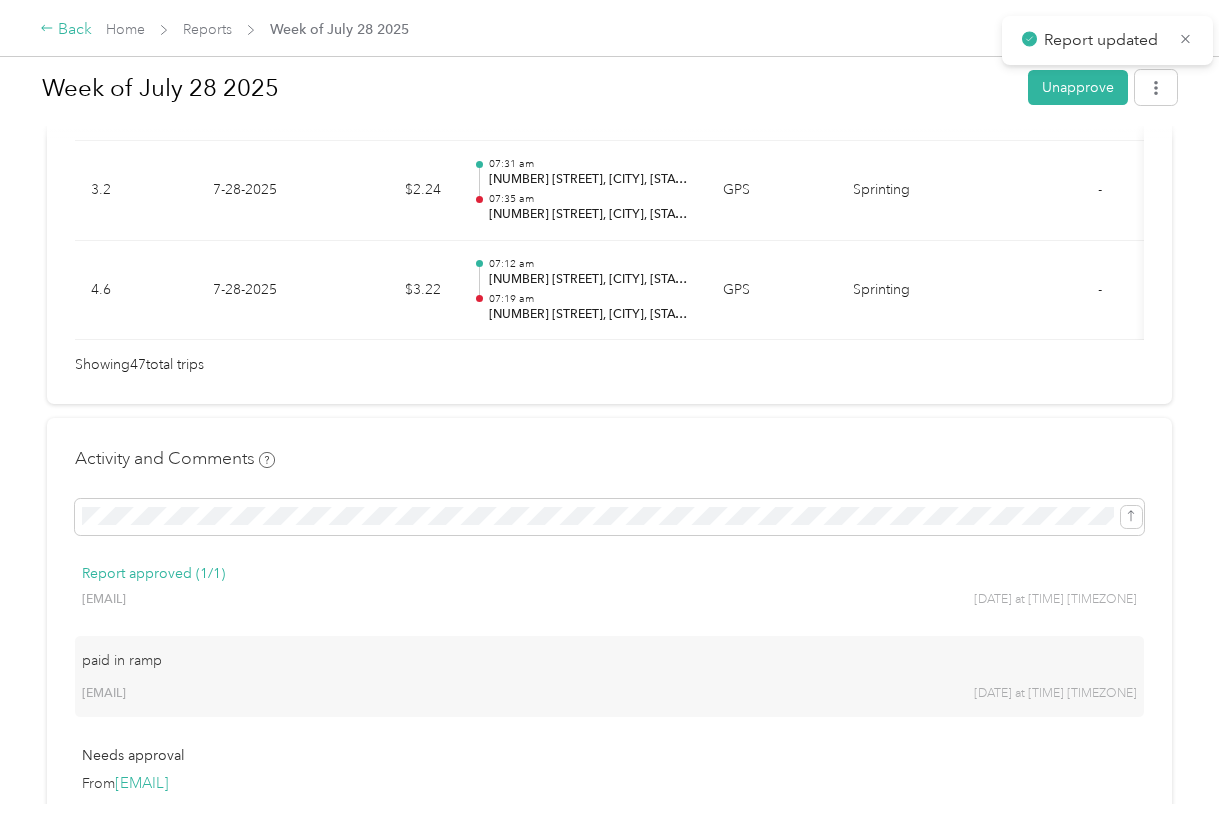 click on "Back" at bounding box center [66, 30] 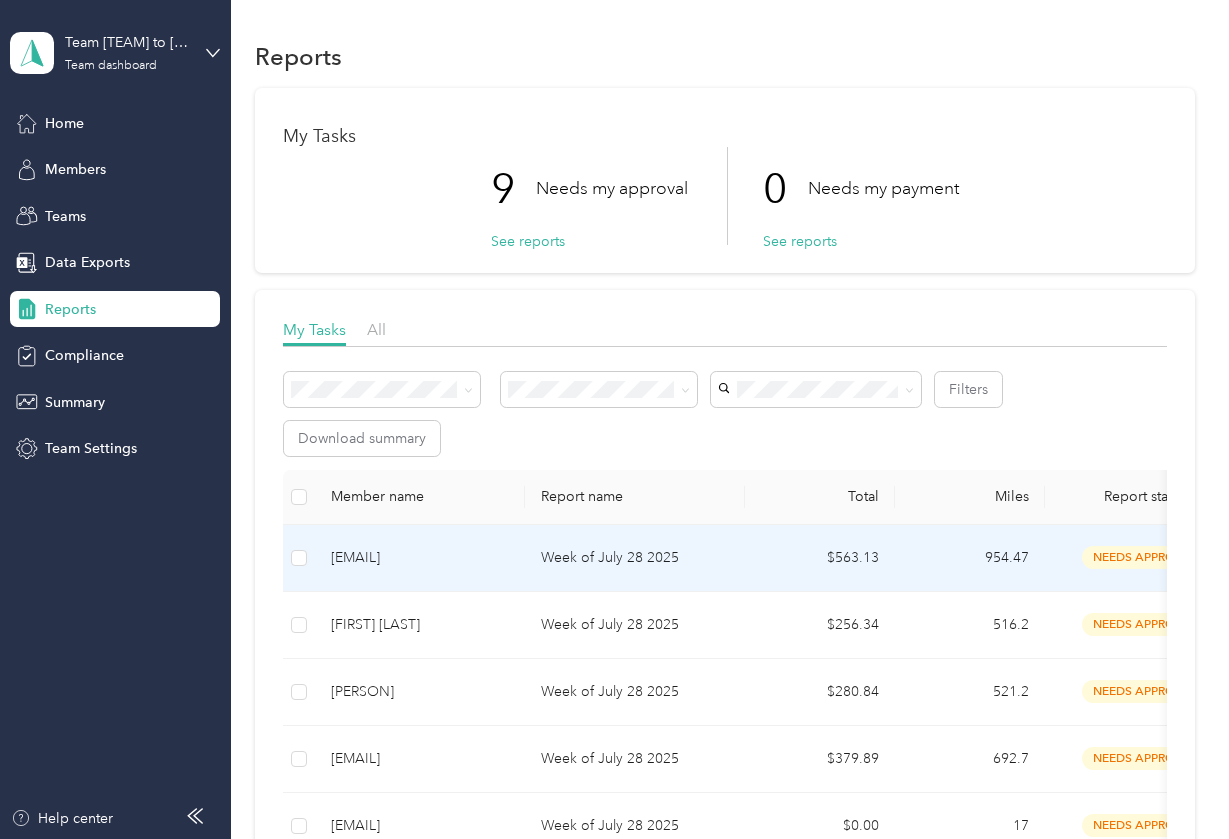click on "[EMAIL]" at bounding box center (420, 558) 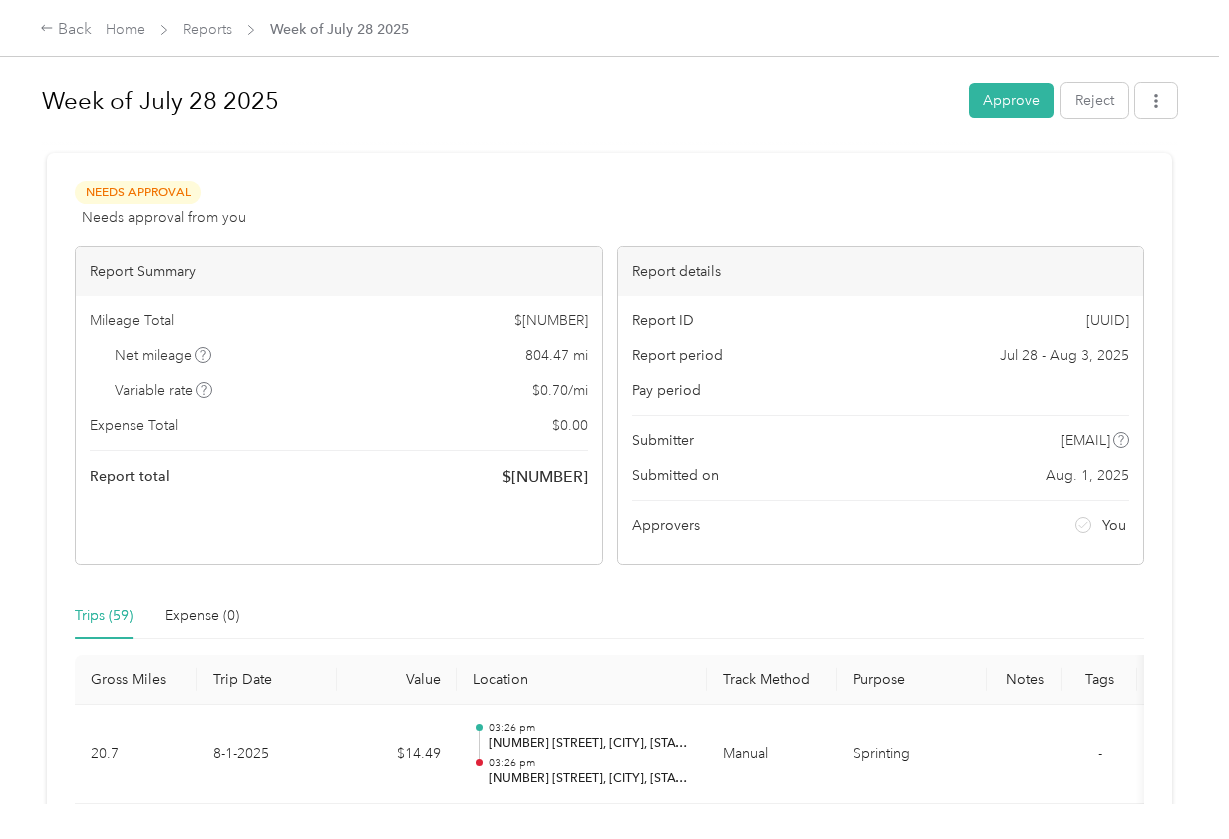 click on "[NUMBER] [BRAND] [TYPE], [CITY], [STATE], [COUNTRY] [TIME] [NUMBER] [STREET], [CITY], [STATE] Manual Sprinting - [NUMBER] [DATE] $[AMOUNT] [TIME] [NUMBER] [STREET], [CITY] [TIME] [NUMBER] [STREET], [STATE] GPS Sprinting - [NUMBER] [DATE] $[AMOUNT] [TIME] [NUMBER], [STREET], [CITY], [COUNTY], [STATE], [POSTAL_CODE], [COUNTRY] [TIME] [NUMBER], [STREET], [CITY], [COUNTY], [STATE], [POSTAL_CODE], [COUNTRY] GPS - [NUMBER] -" at bounding box center (609, 402) 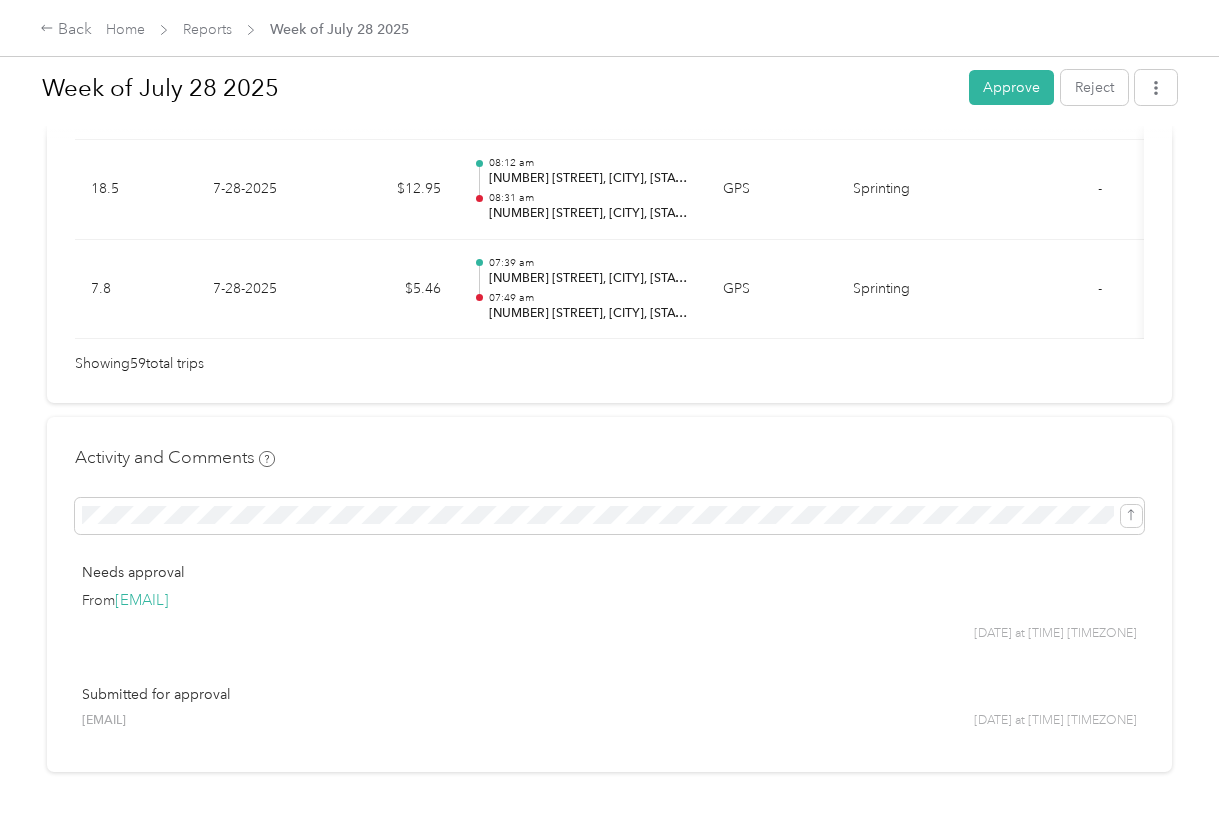 scroll, scrollTop: 6223, scrollLeft: 0, axis: vertical 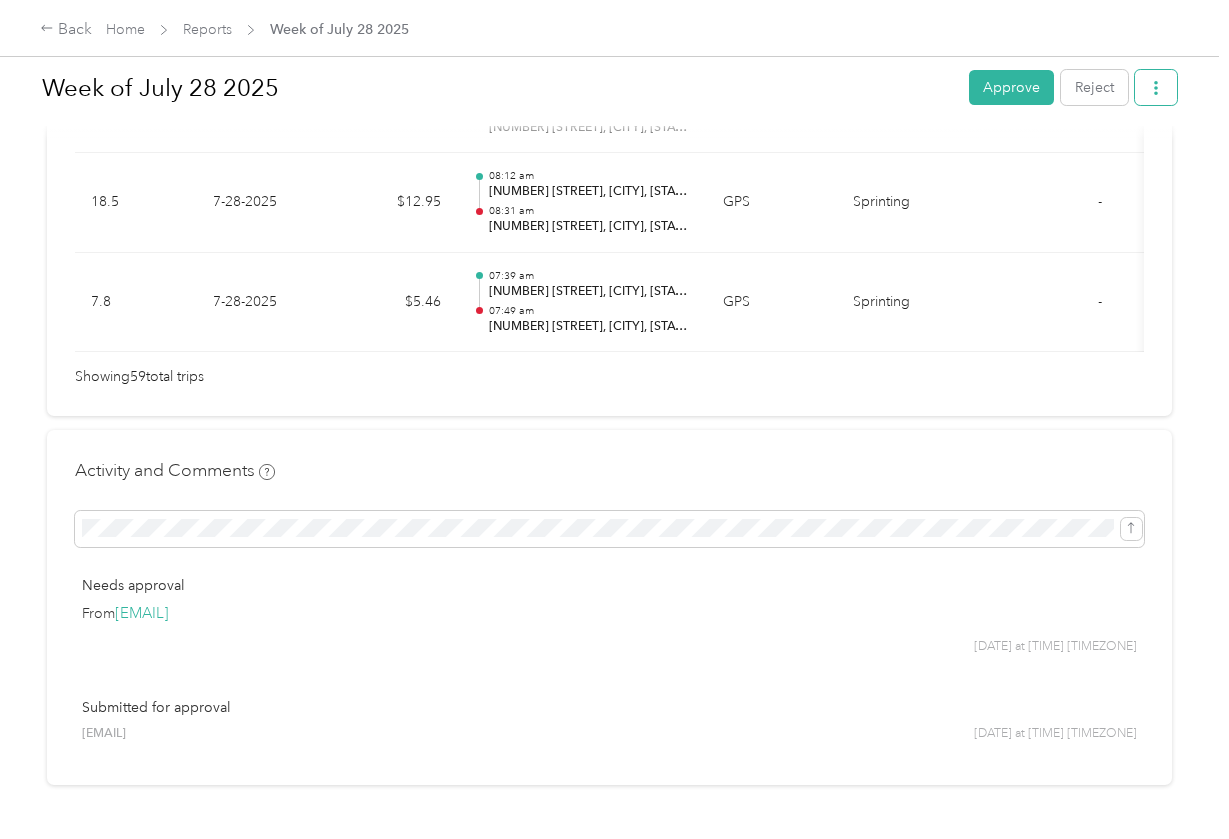 click at bounding box center [1156, 87] 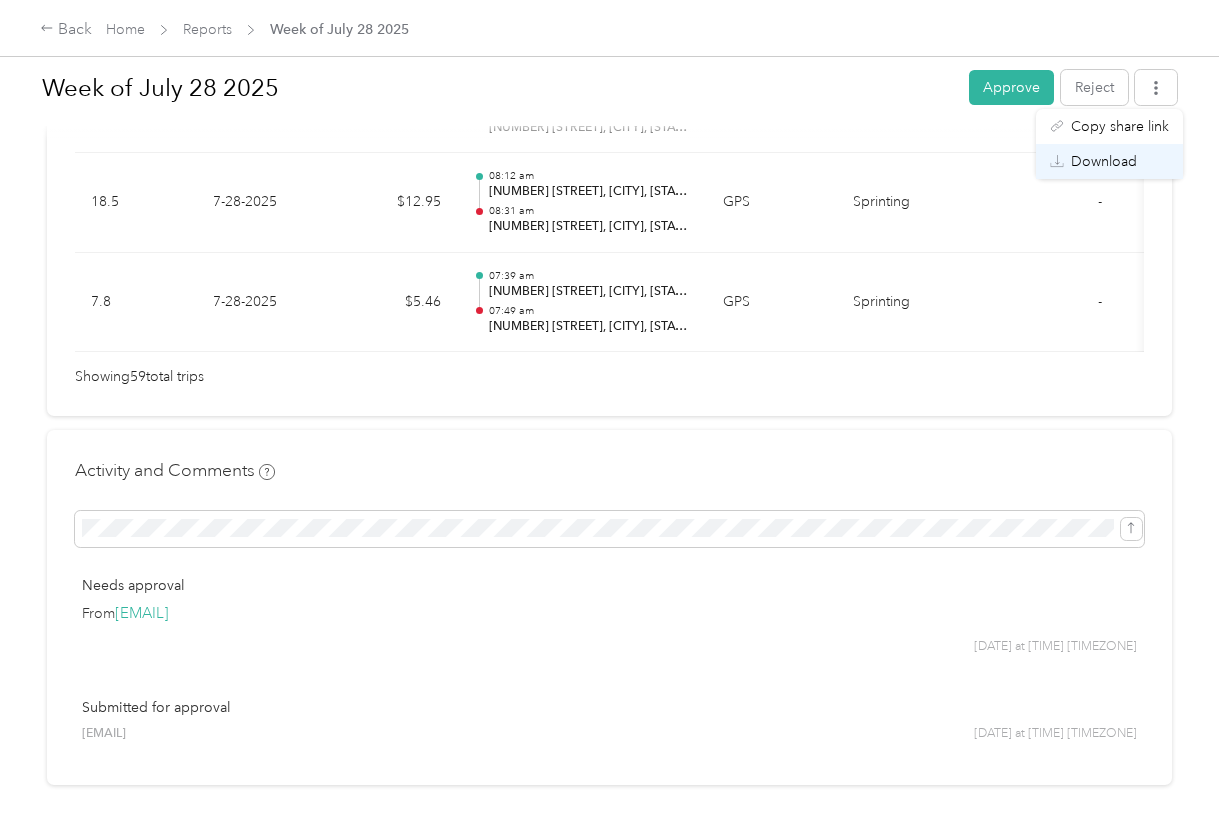 click on "Download" at bounding box center [1104, 161] 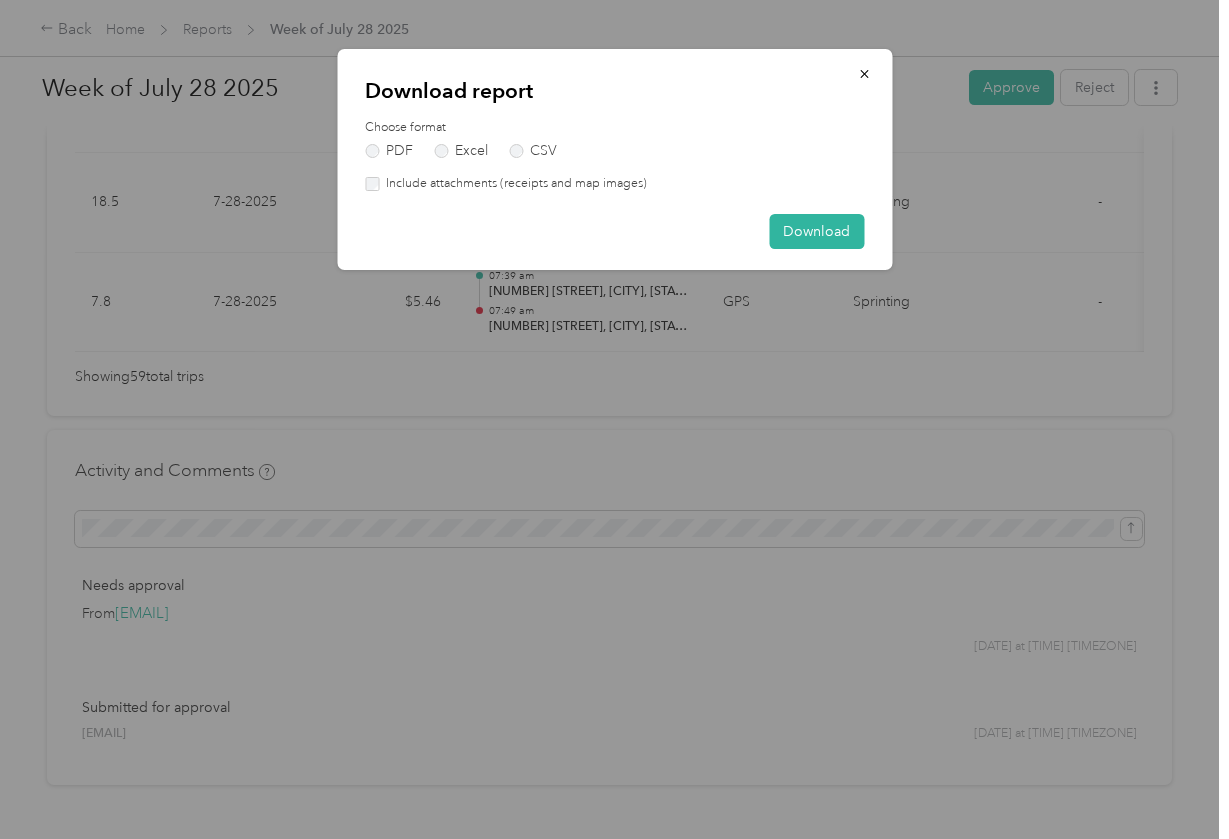click on "Include attachments (receipts and map images)" at bounding box center (513, 184) 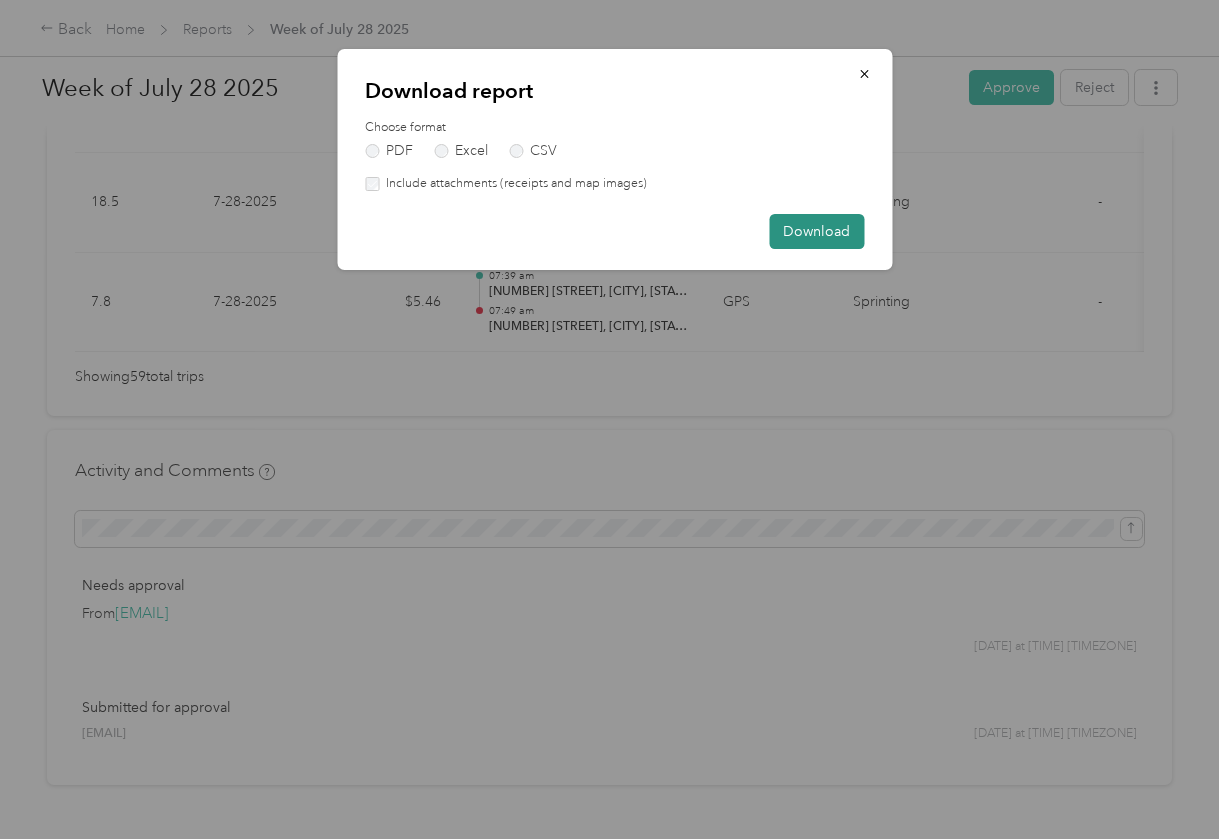 click on "Download" at bounding box center (816, 231) 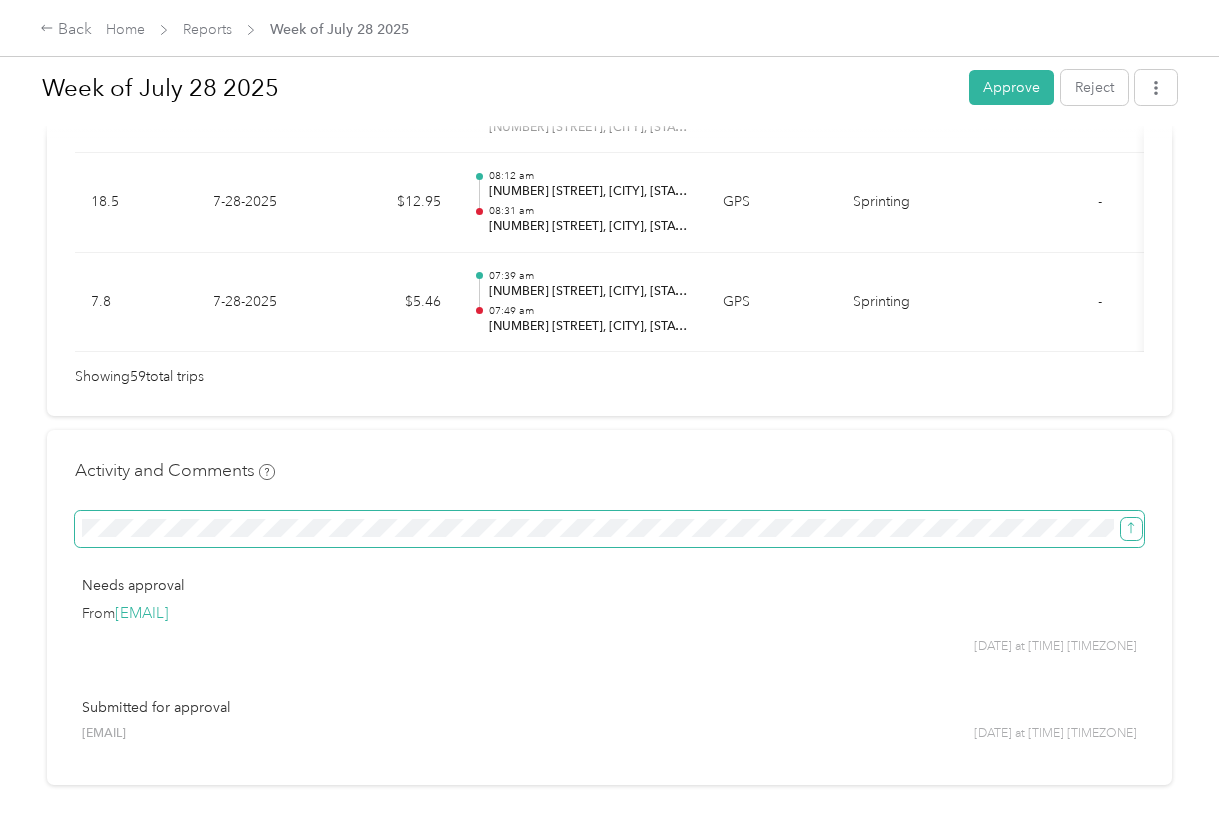 click 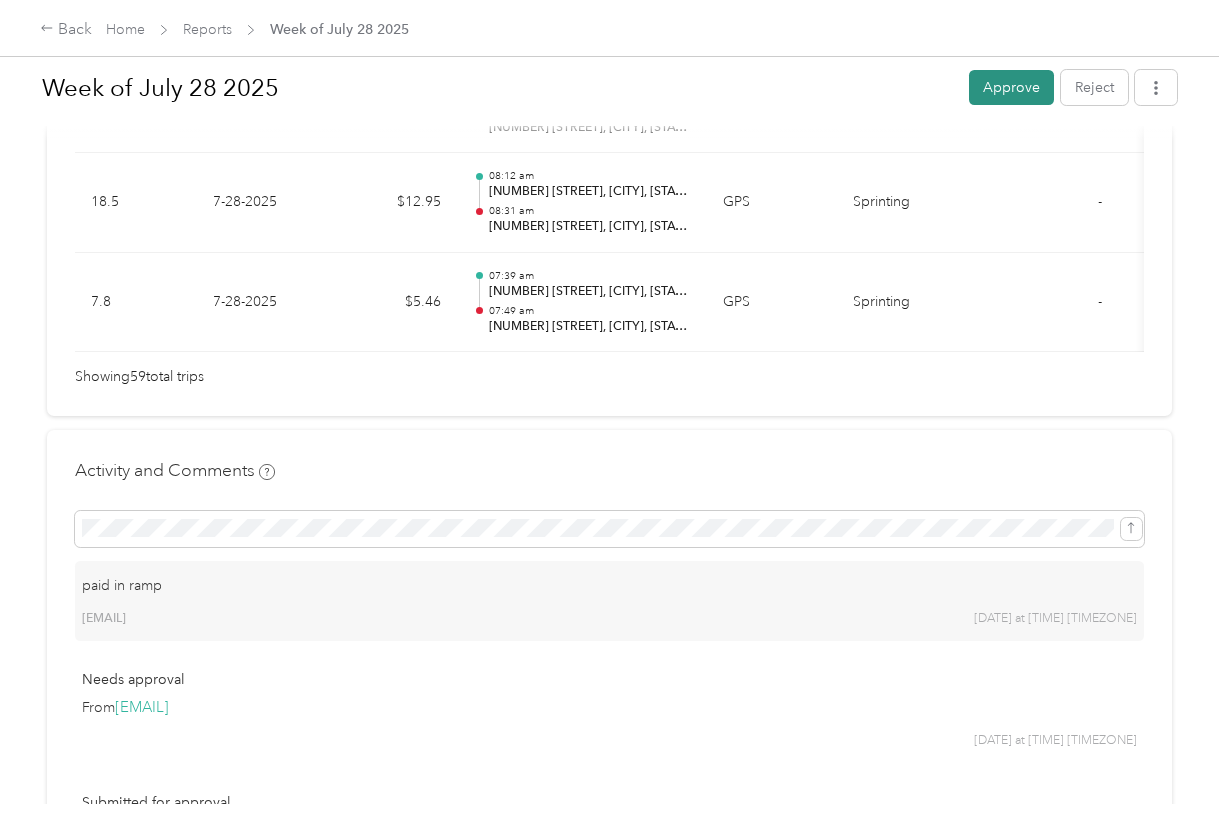 click on "Approve" at bounding box center (1011, 87) 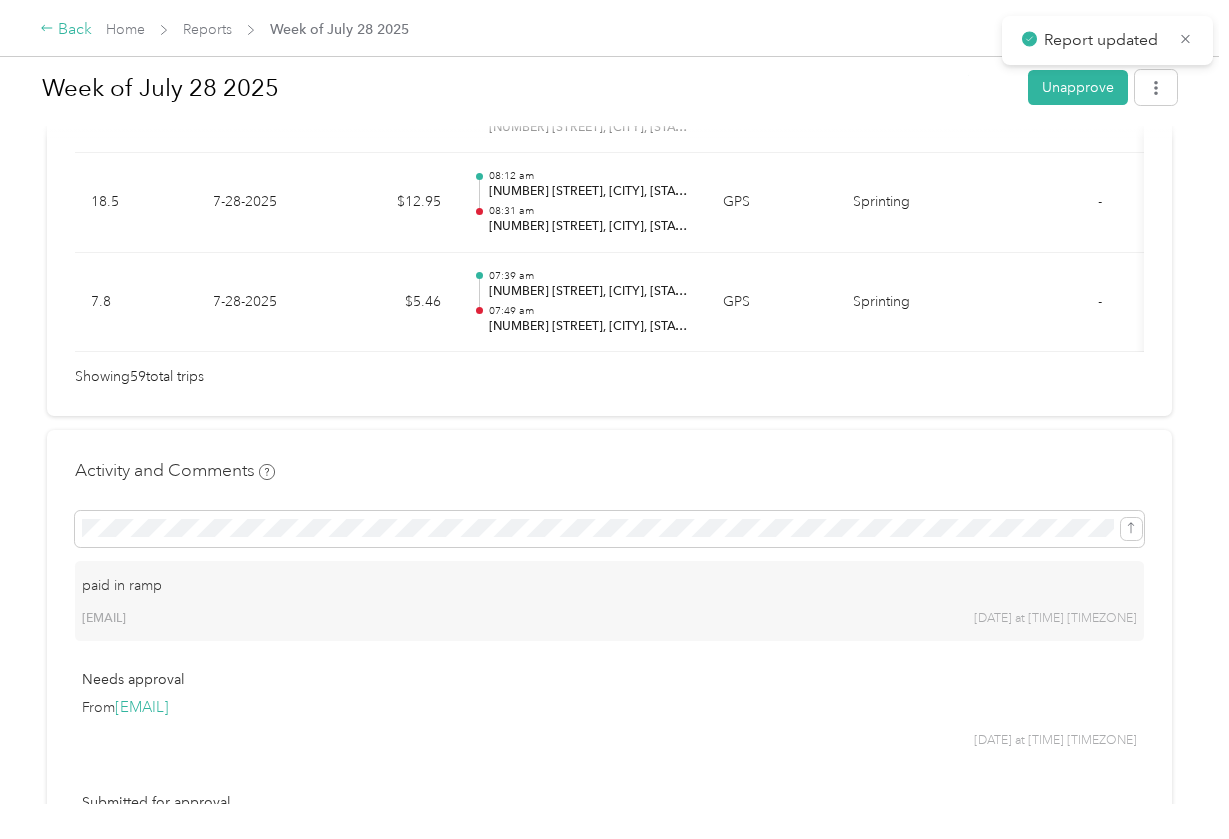 click on "Back" at bounding box center [66, 30] 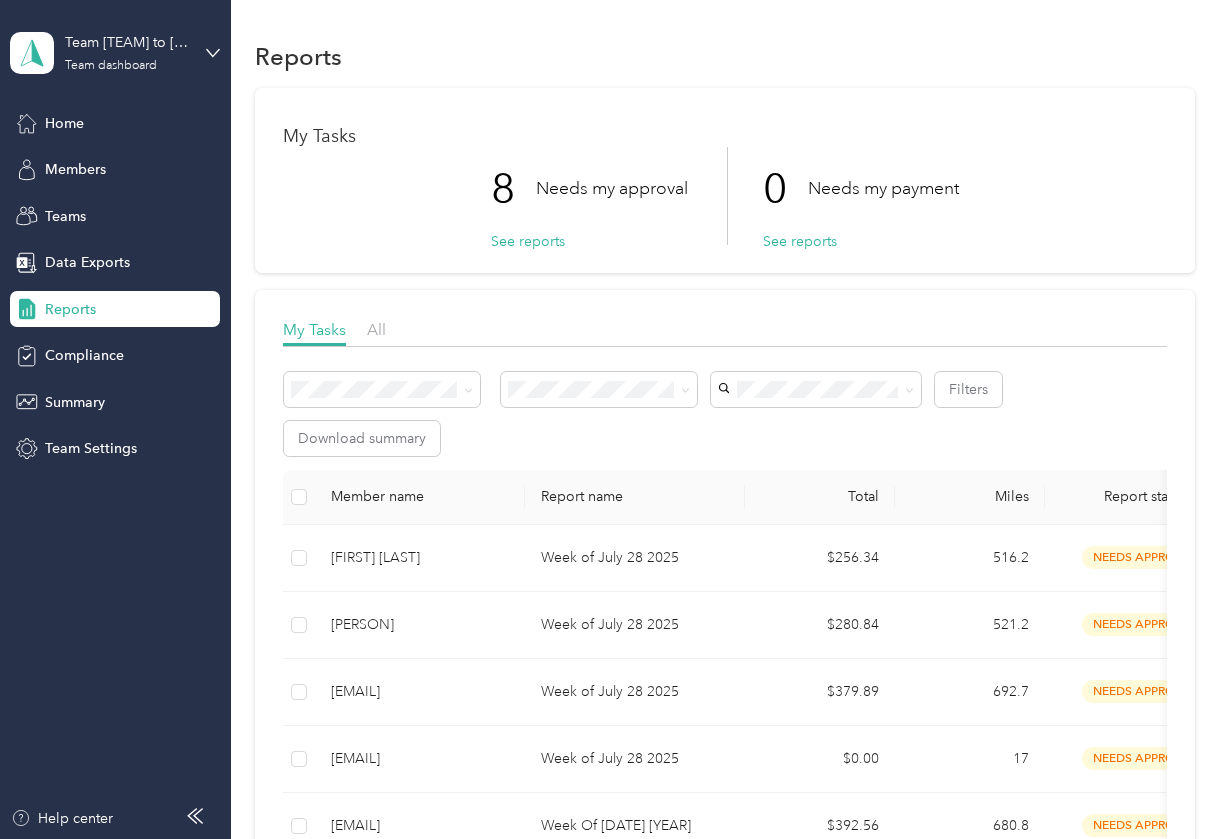 click on "Filters Download summary" at bounding box center [724, 414] 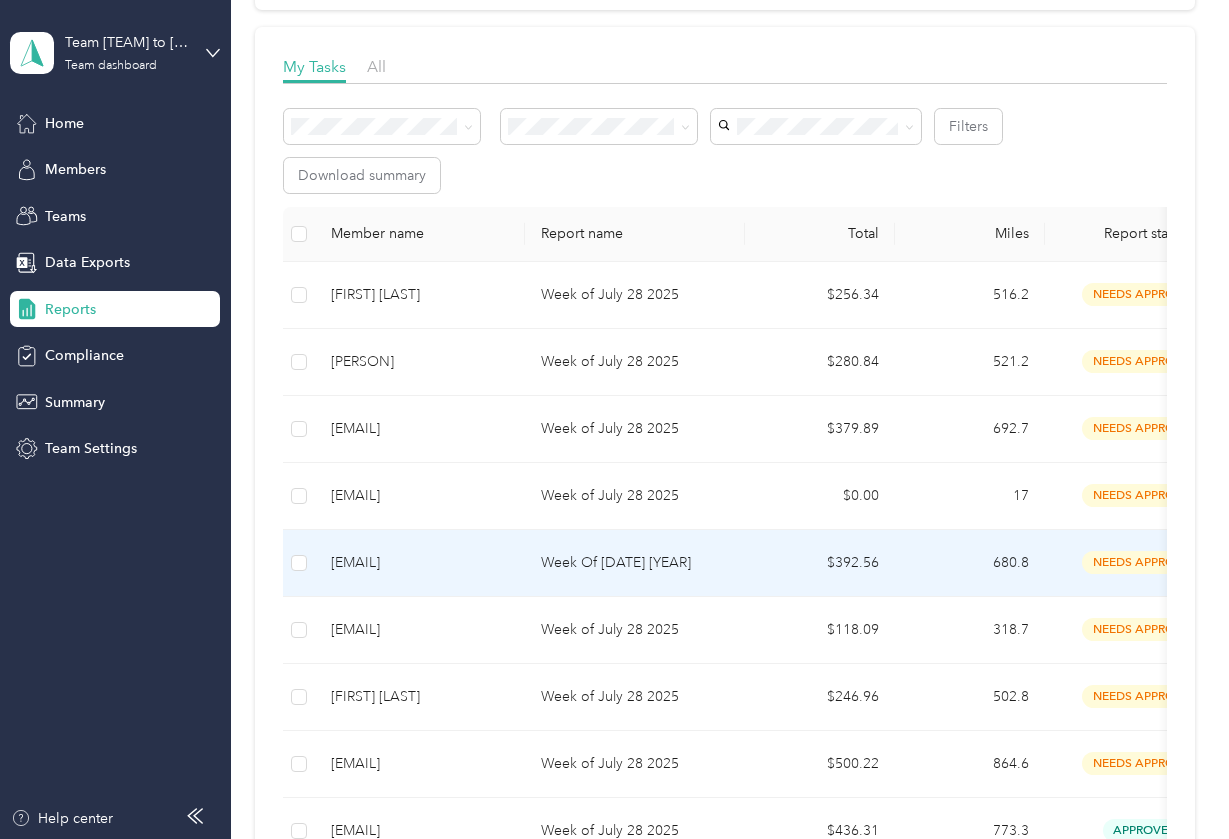 scroll, scrollTop: 253, scrollLeft: 0, axis: vertical 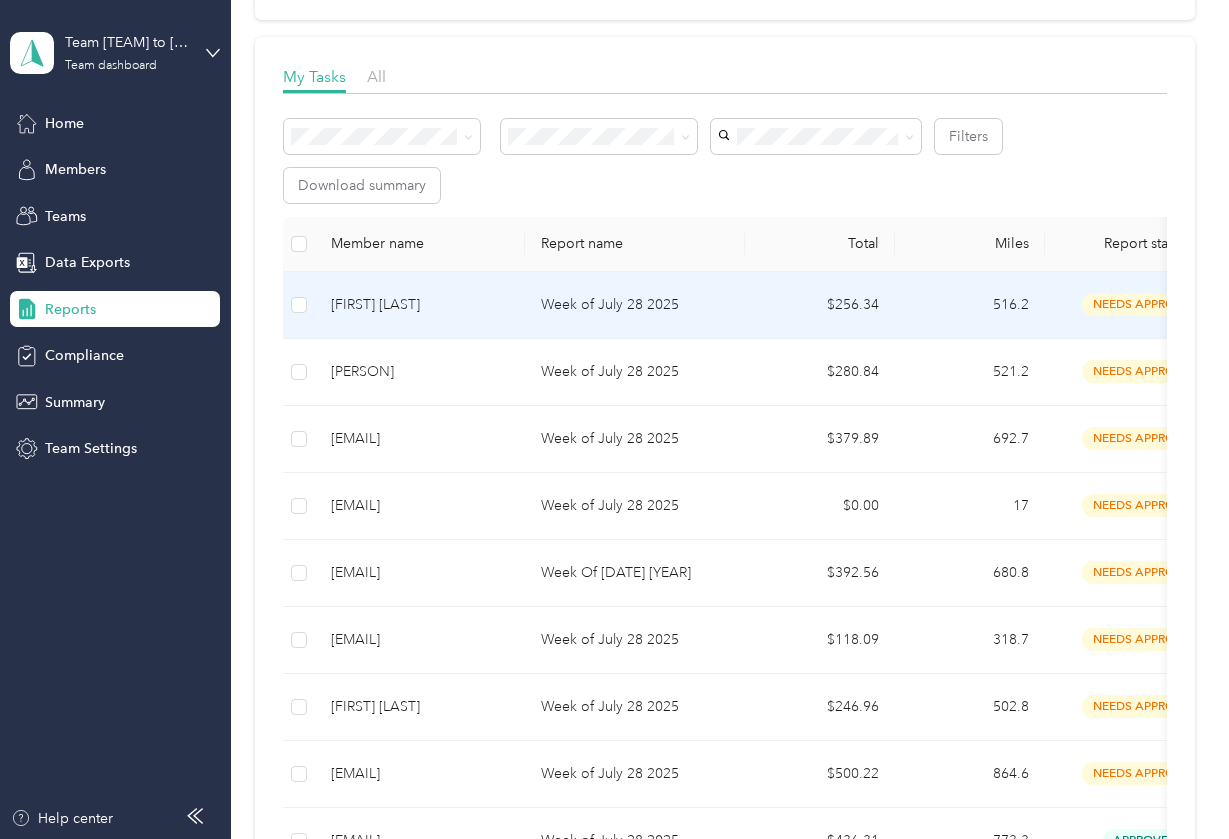 click on "[FIRST] [LAST]" at bounding box center [420, 305] 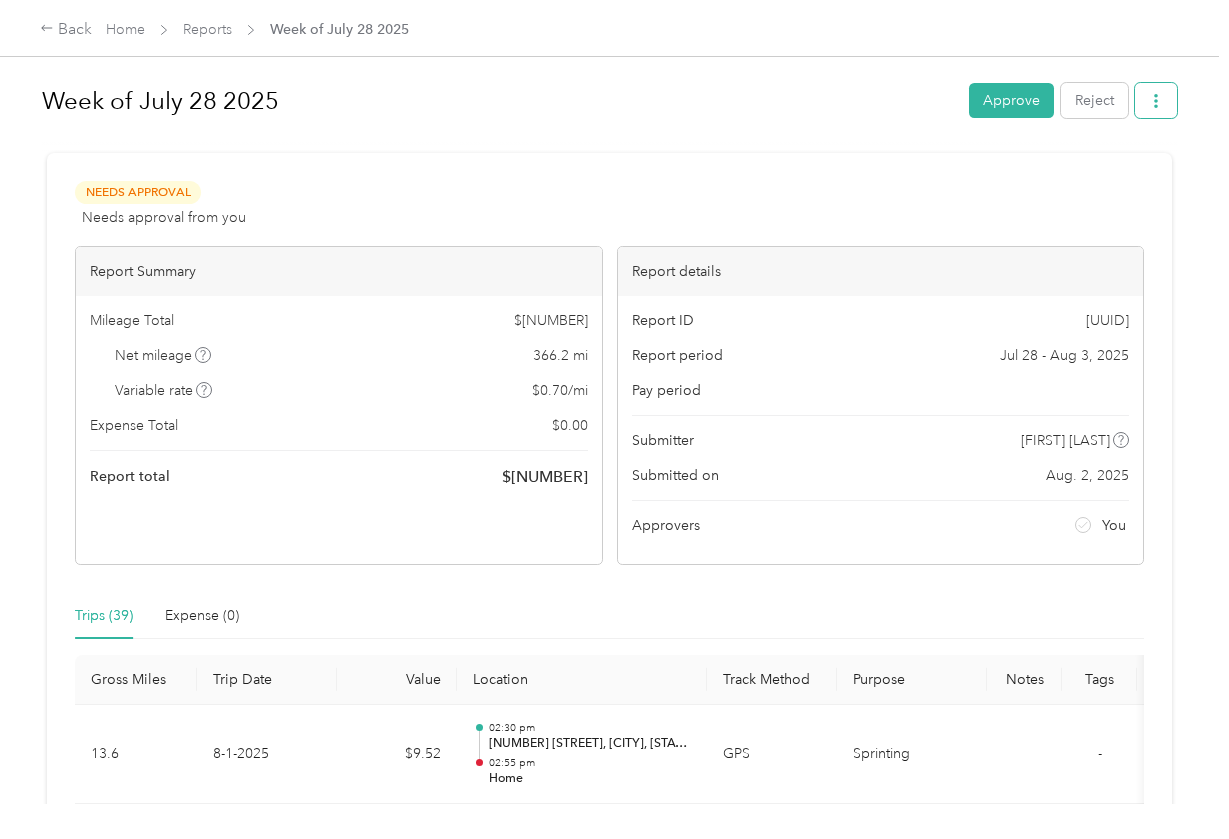 click at bounding box center [1156, 100] 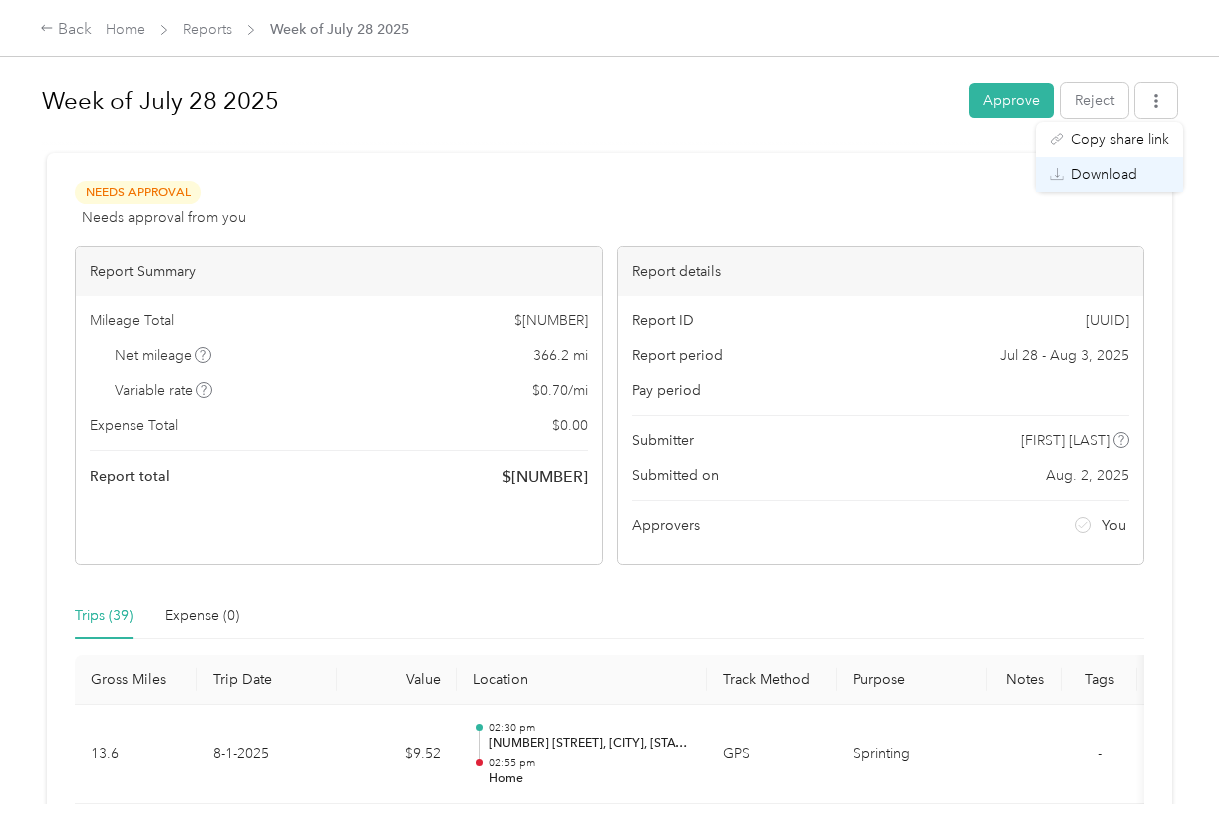 click on "Download" at bounding box center (1104, 174) 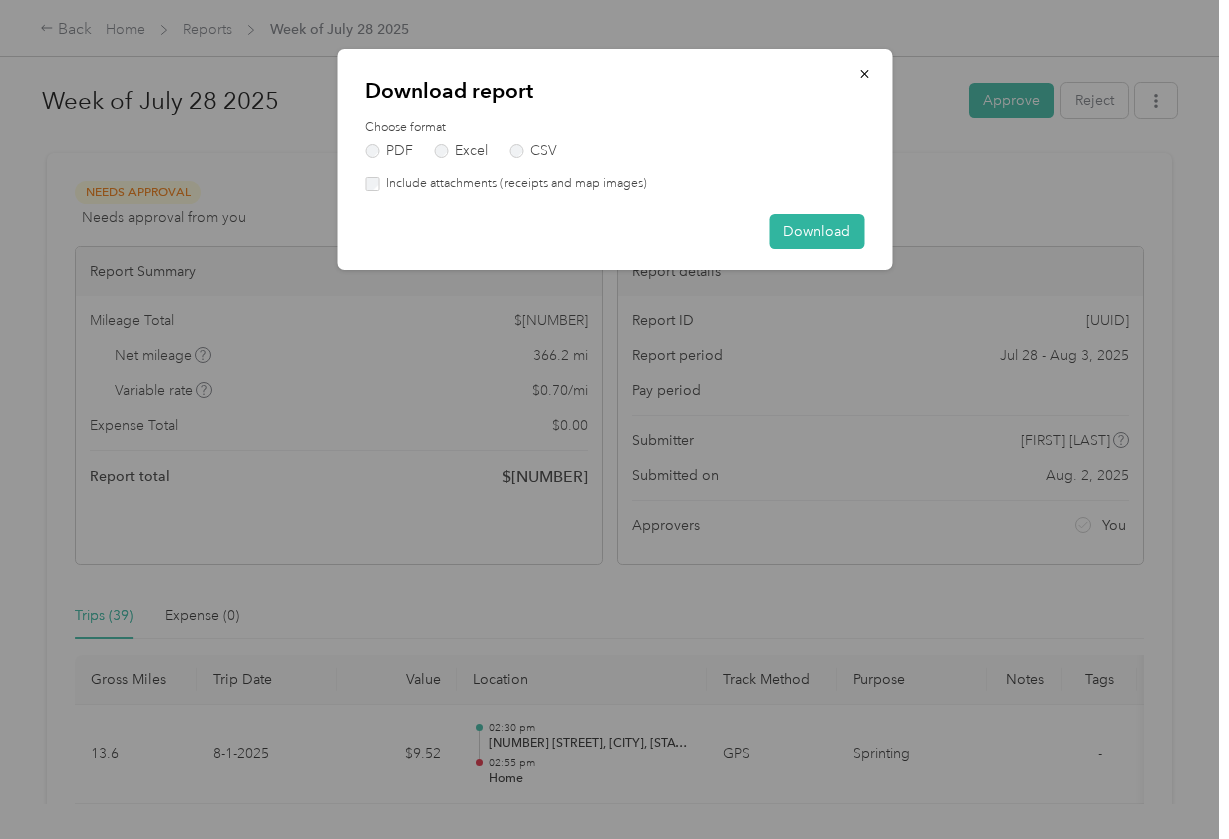 click on "Include attachments (receipts and map images)" at bounding box center (513, 184) 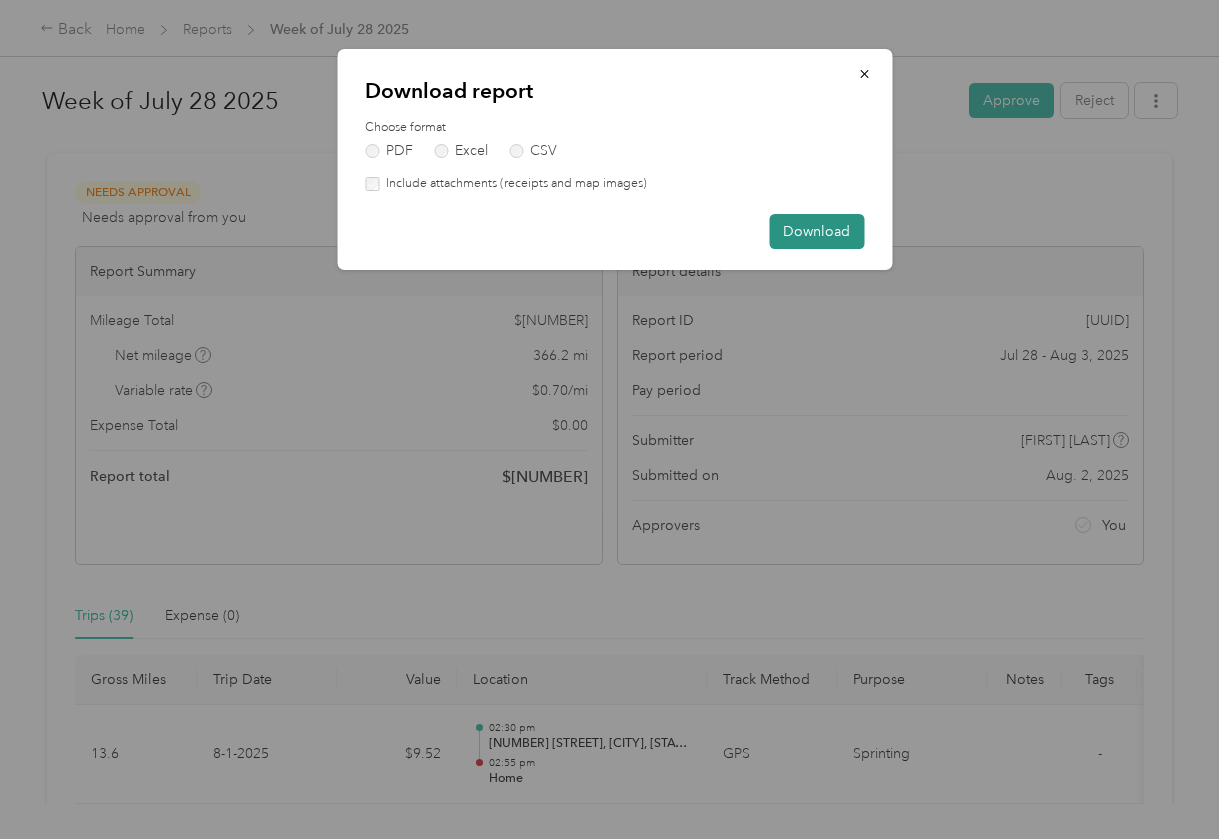 click on "Download" at bounding box center (816, 231) 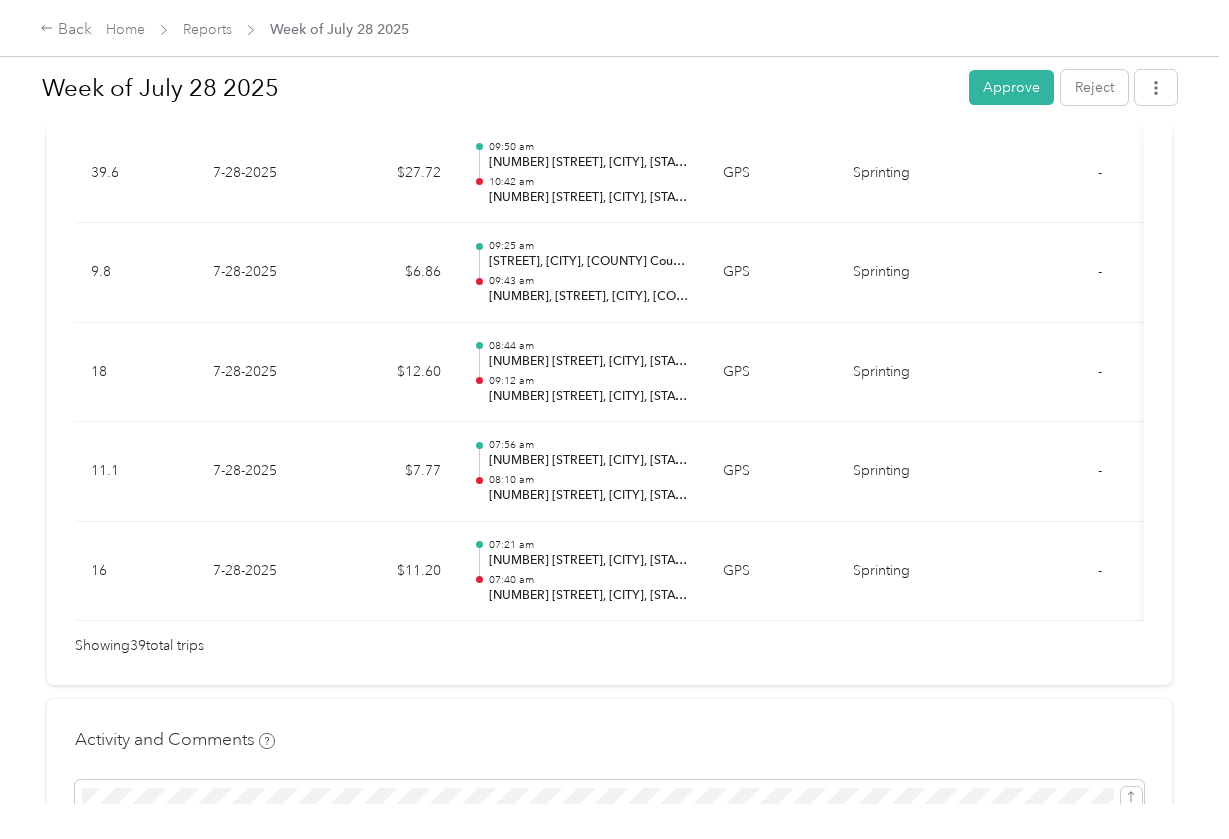 scroll, scrollTop: 4253, scrollLeft: 0, axis: vertical 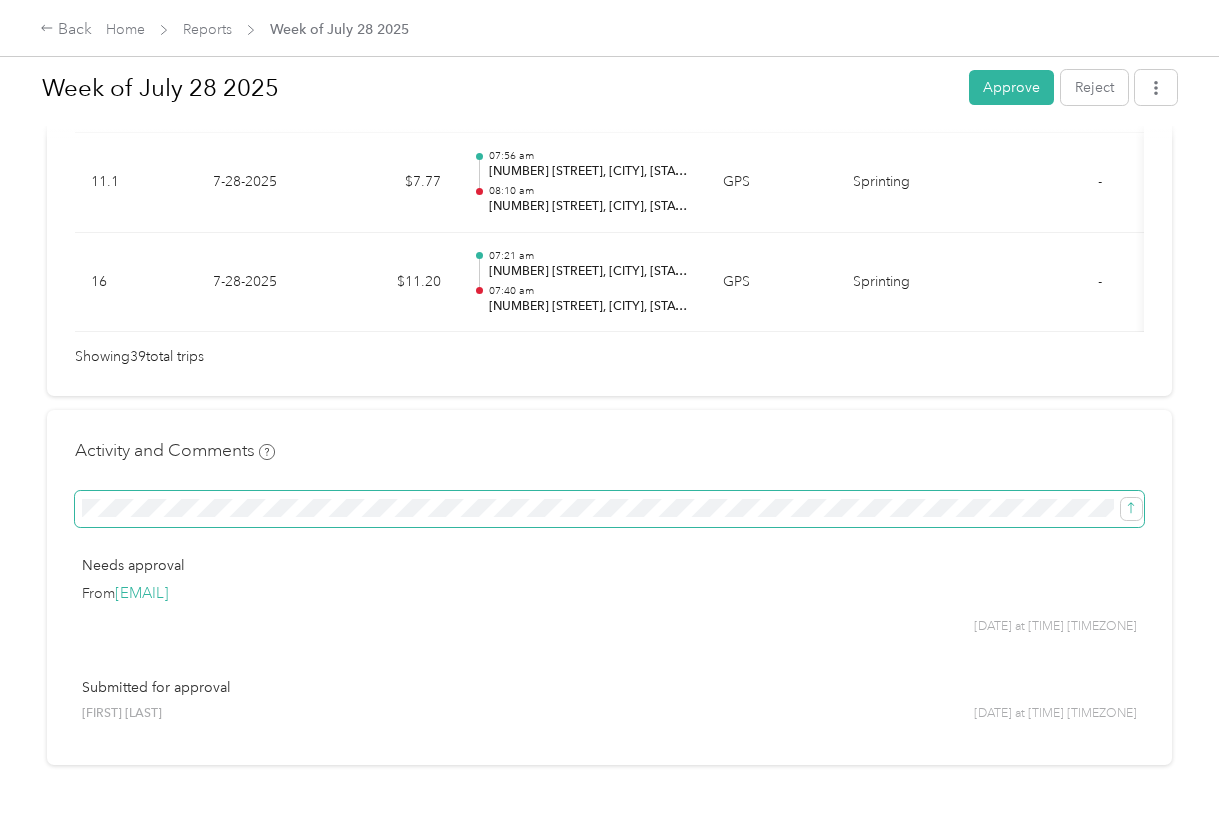 click at bounding box center [609, 509] 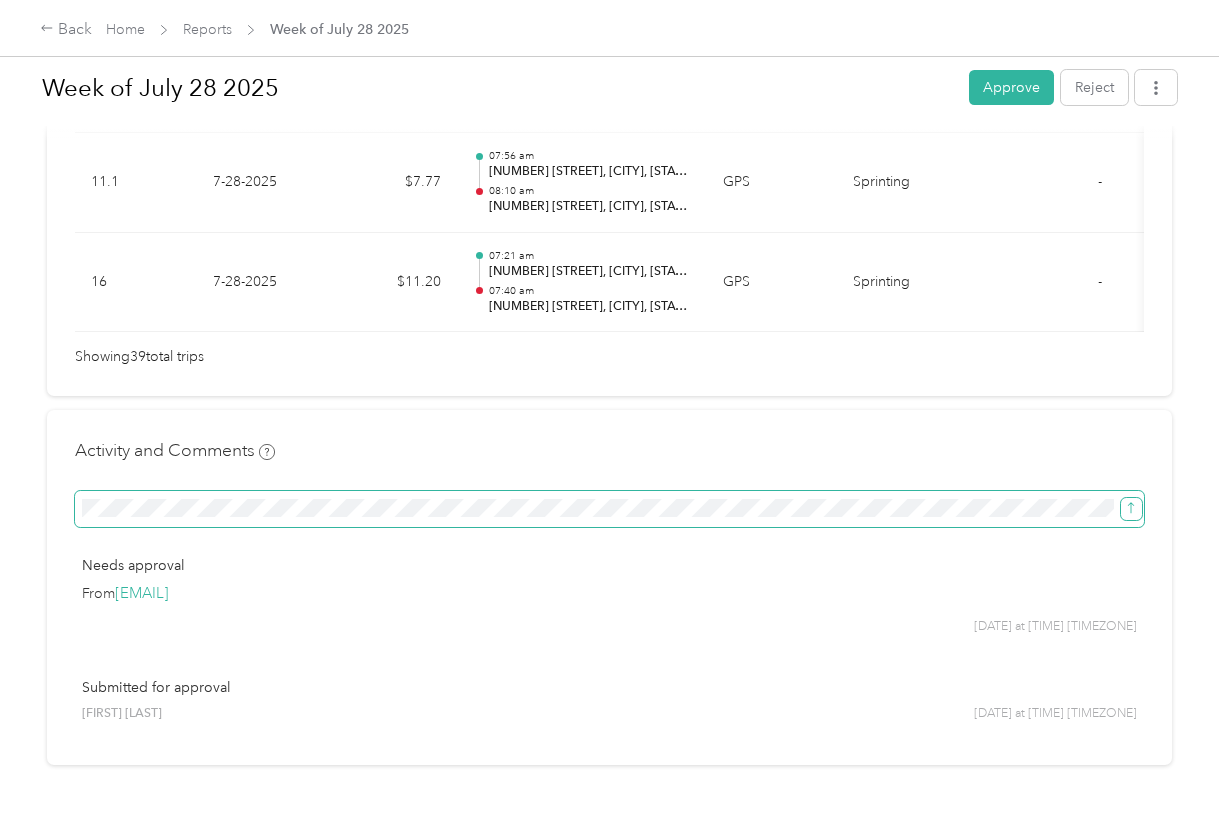 click 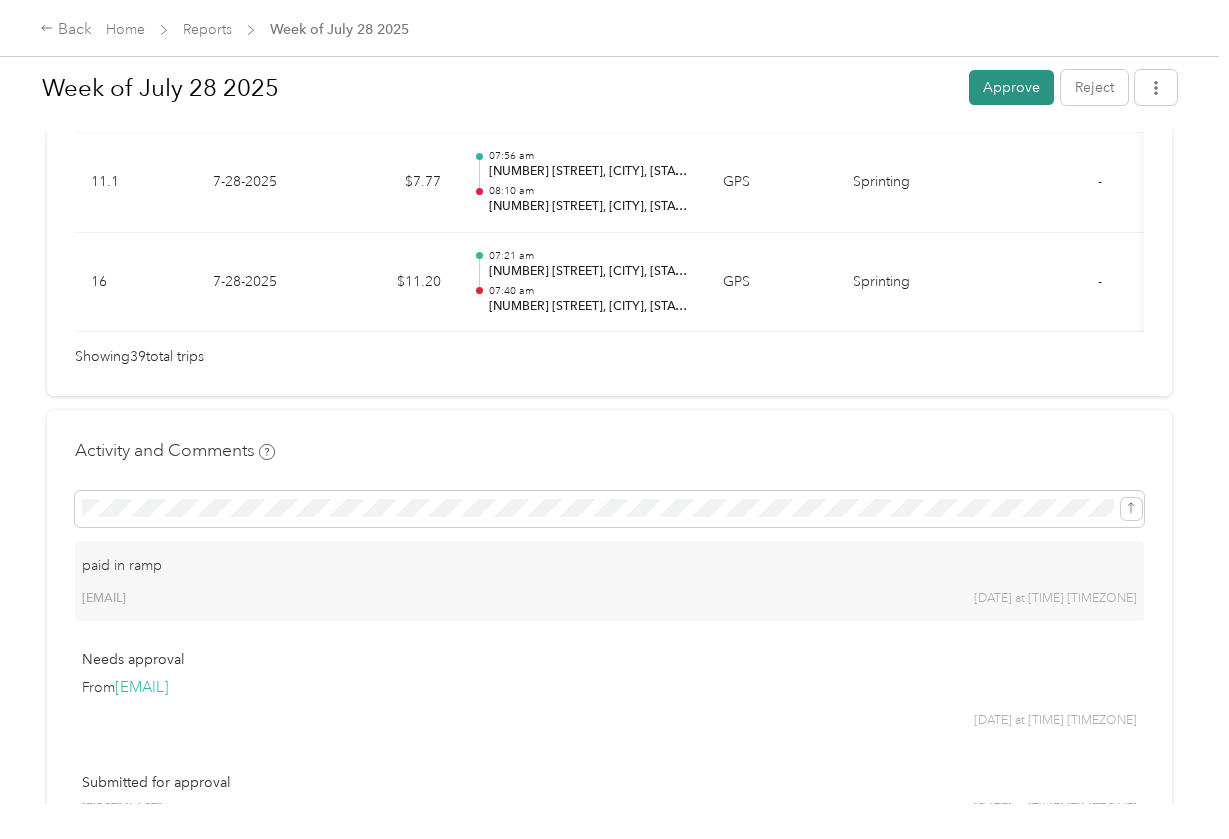 click on "Approve" at bounding box center (1011, 87) 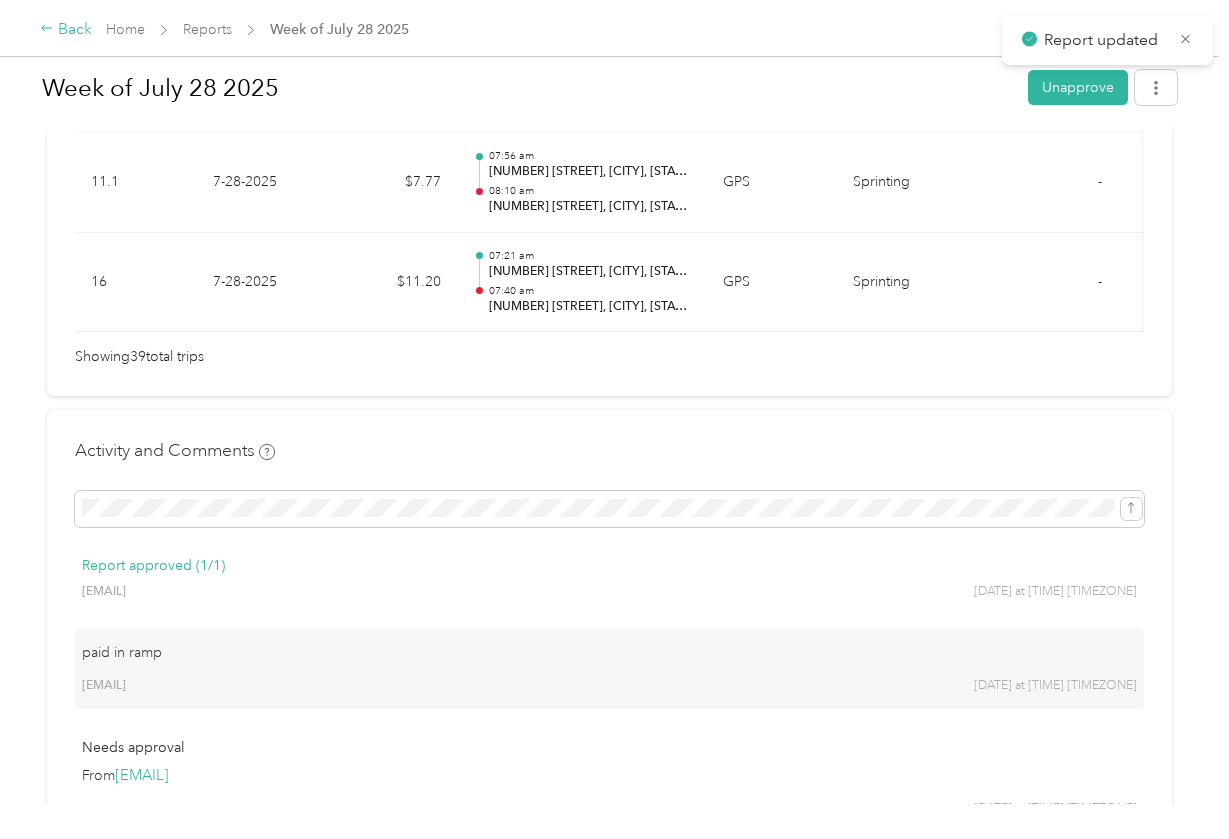 click on "Back" at bounding box center [66, 30] 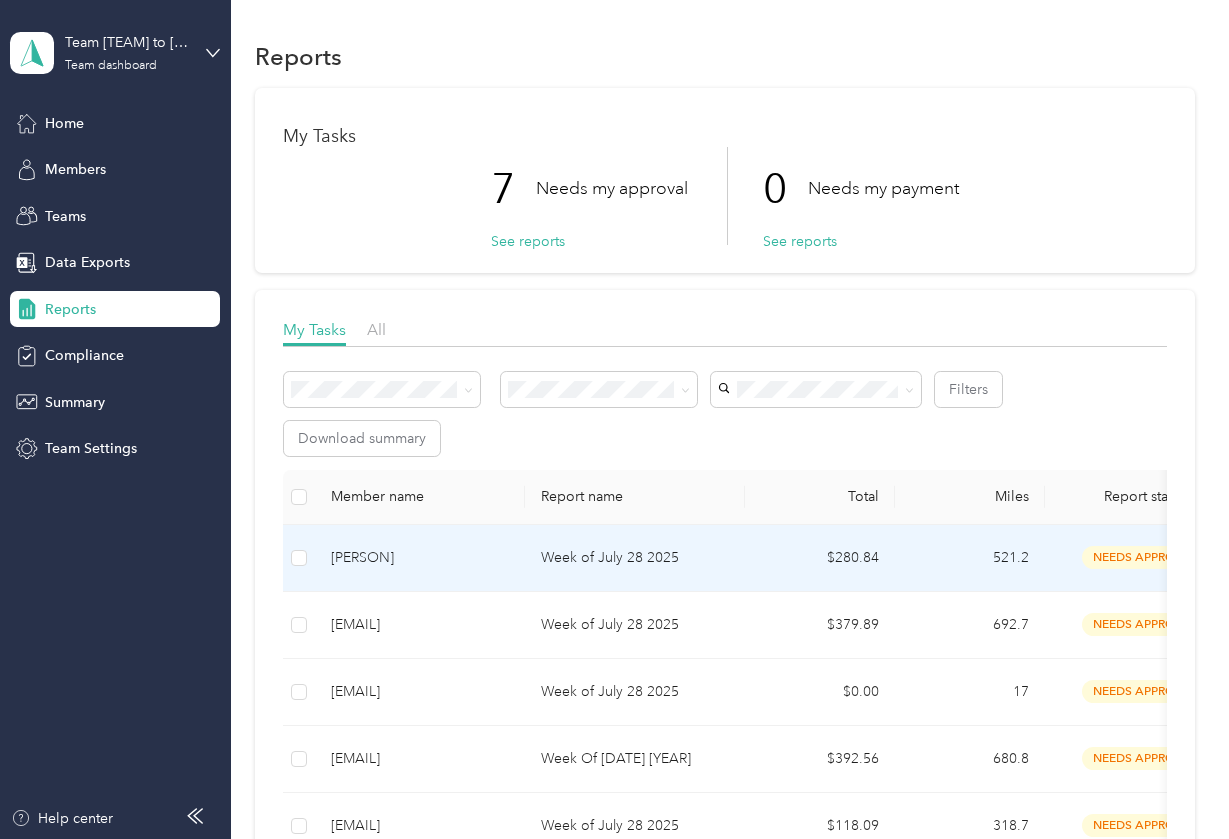 click on "[PERSON]" at bounding box center [420, 558] 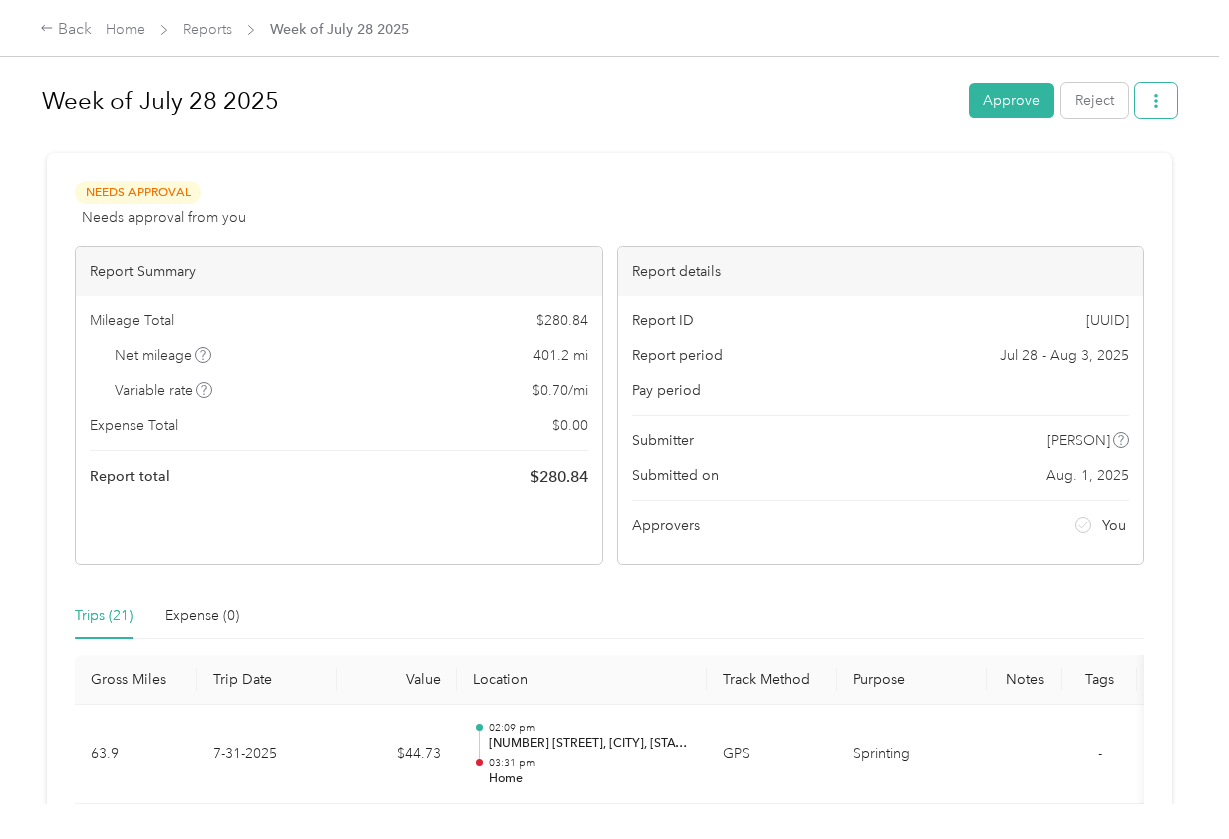 click at bounding box center [1156, 100] 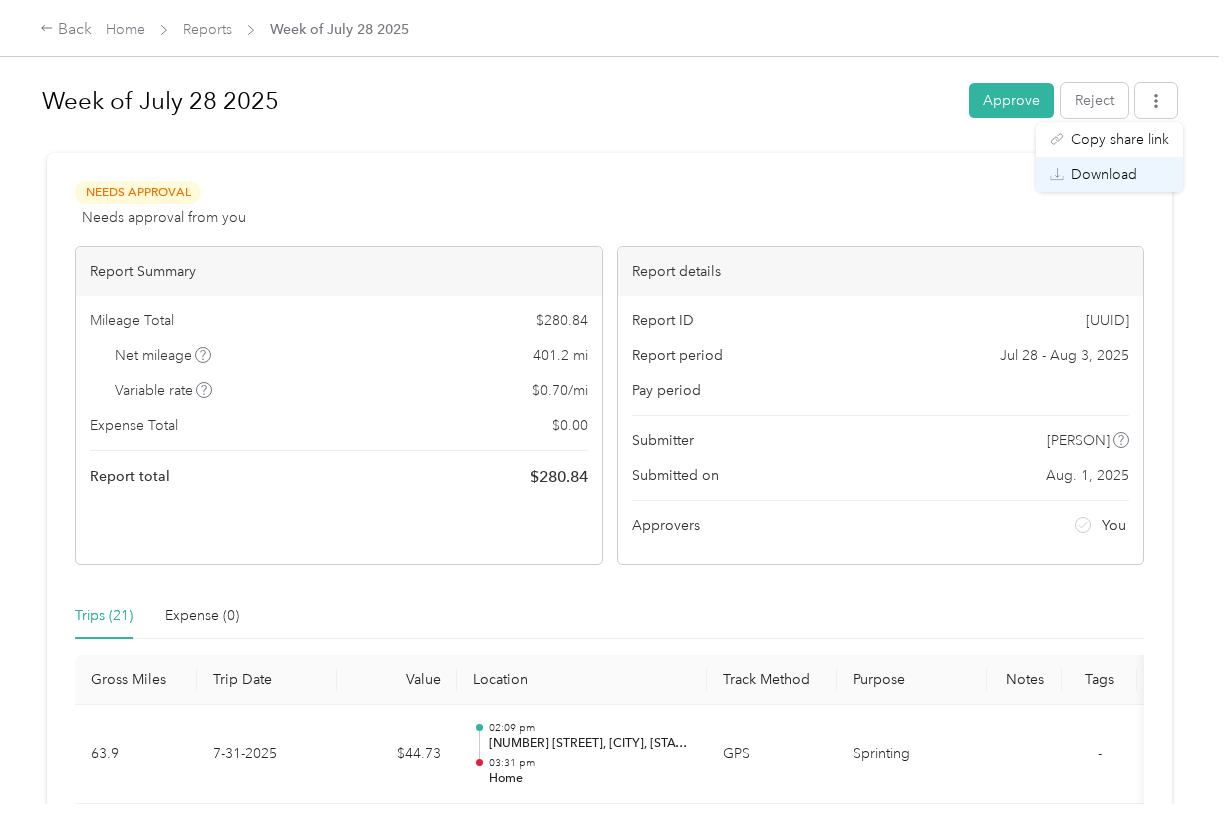 click on "Download" at bounding box center (1109, 174) 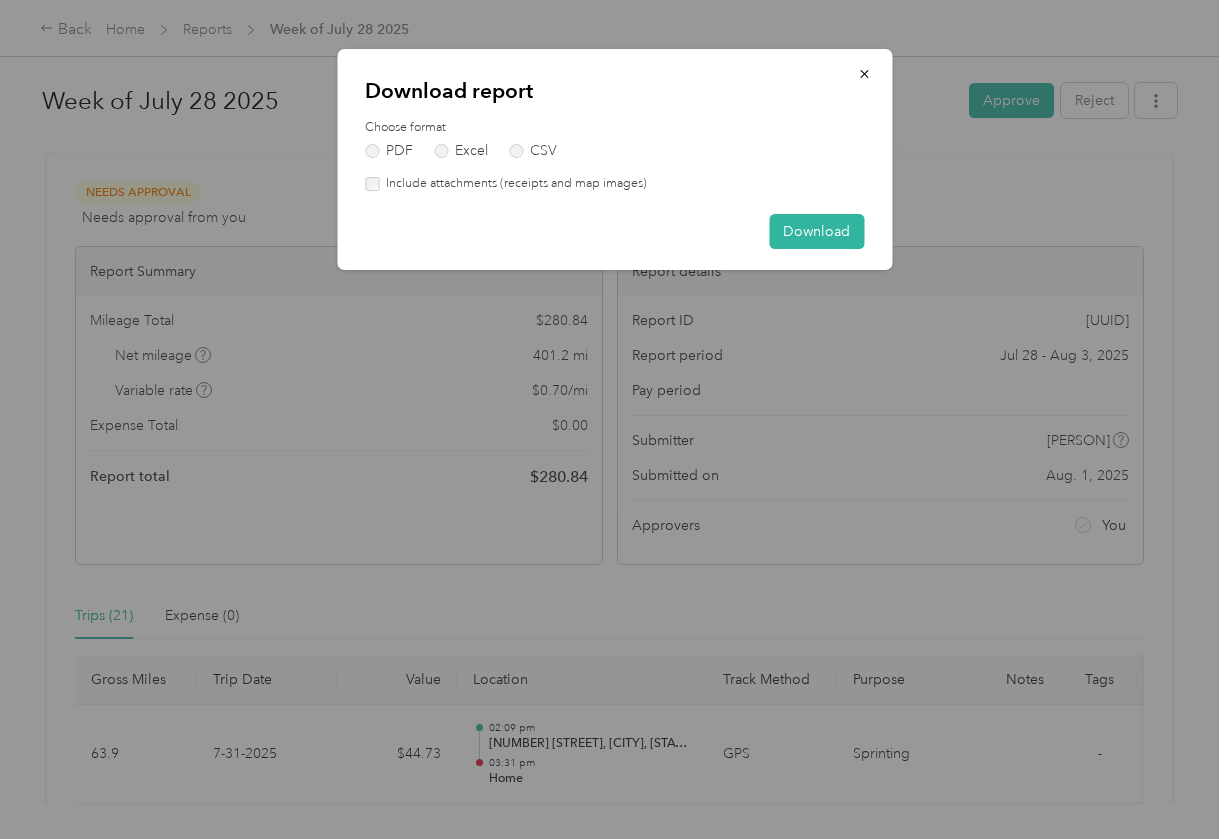 click on "Include attachments (receipts and map images)" at bounding box center (513, 184) 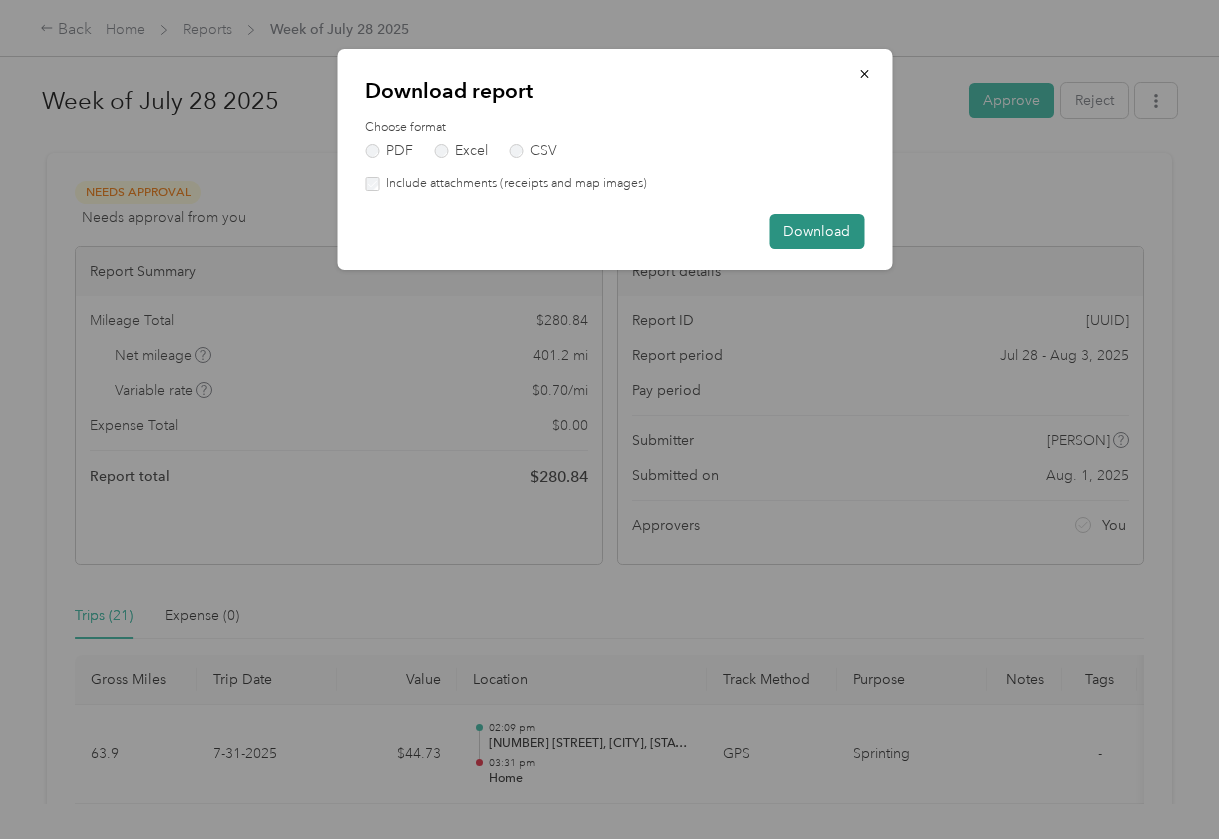 click on "Download" at bounding box center (816, 231) 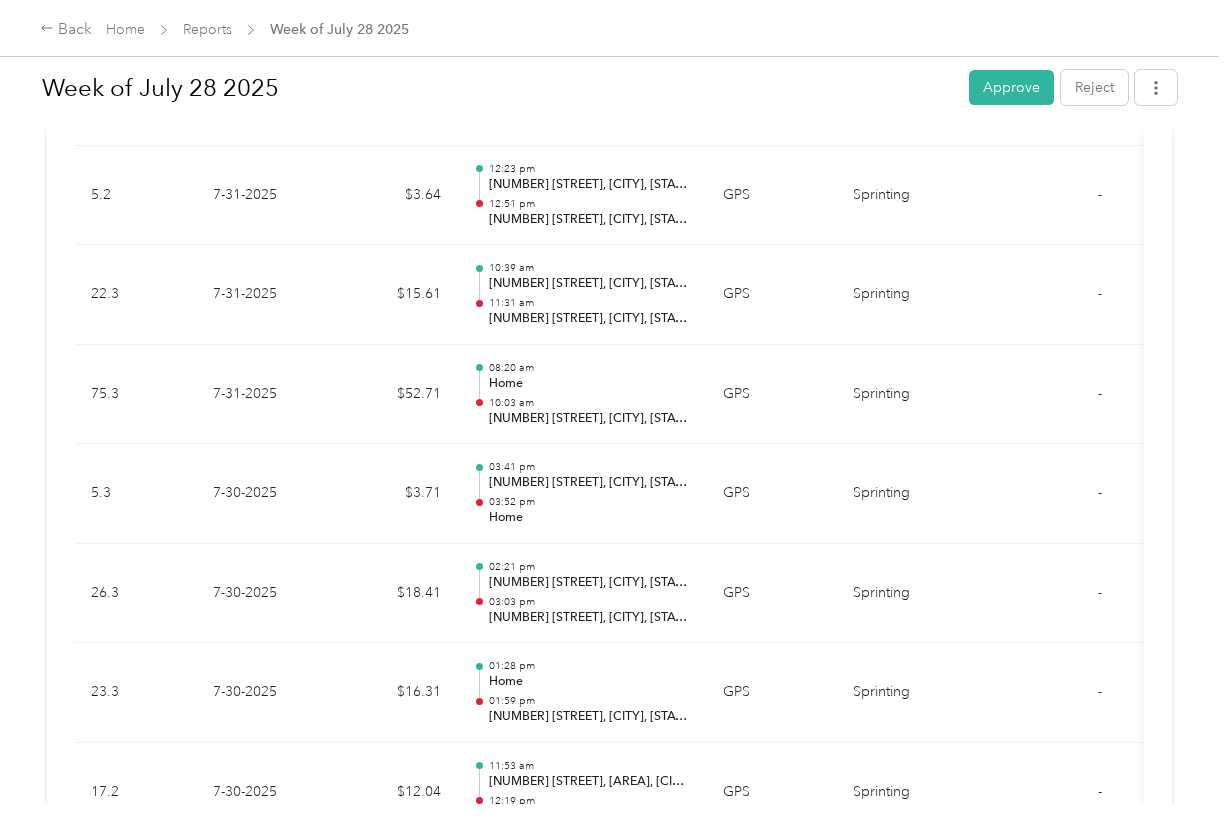 scroll, scrollTop: 759, scrollLeft: 0, axis: vertical 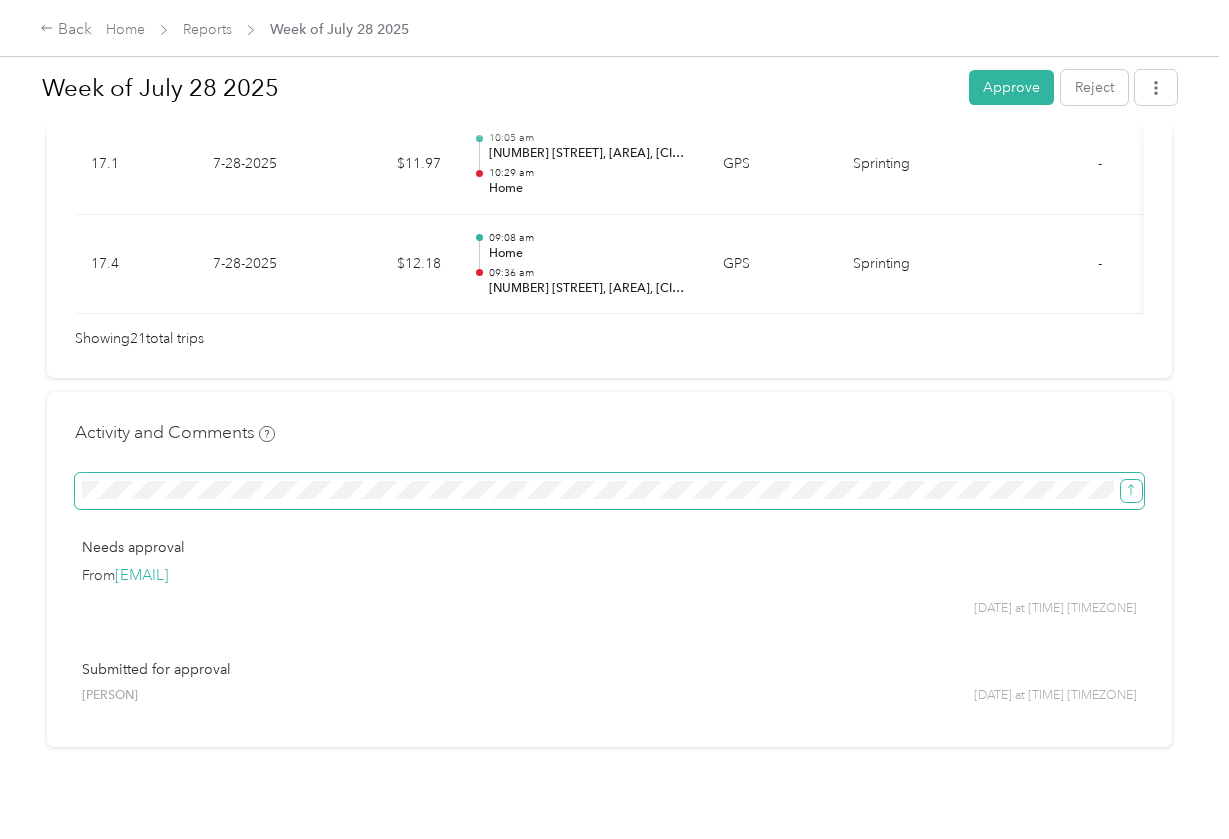 click at bounding box center [1131, 491] 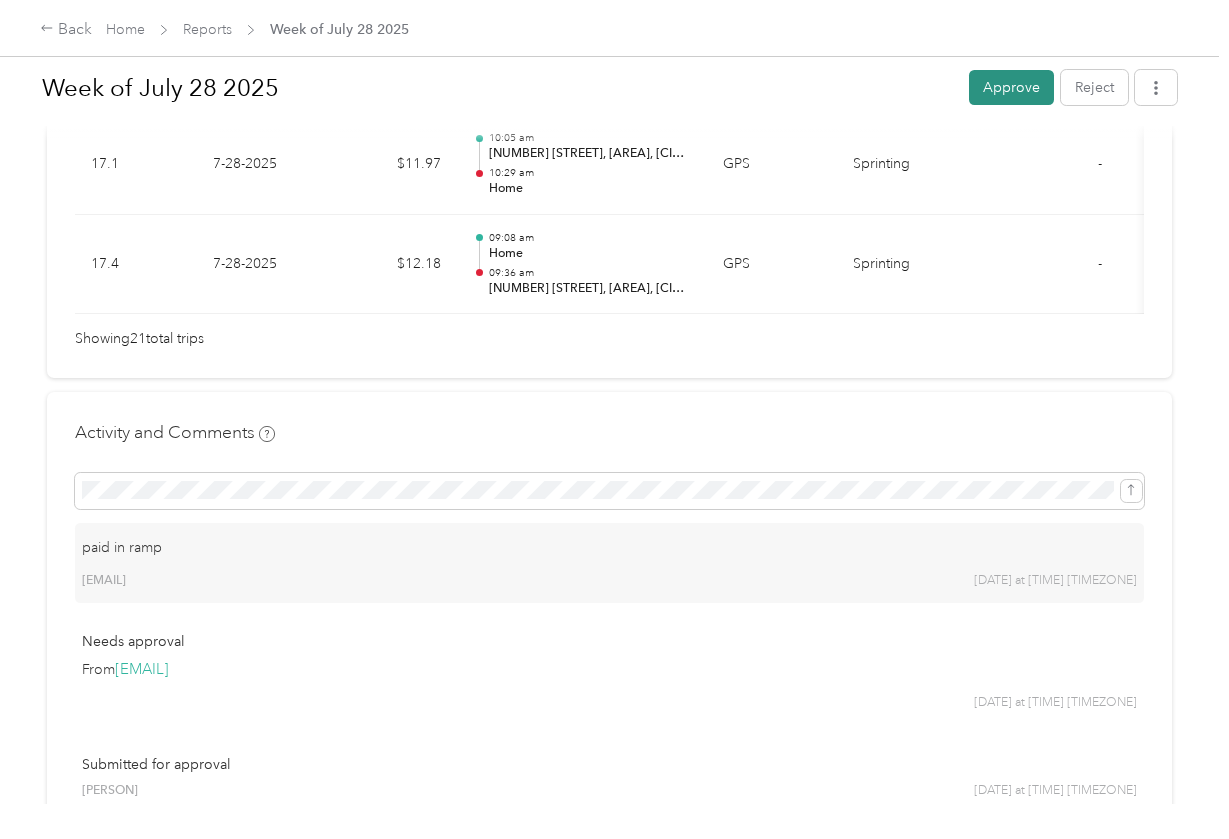 click on "Approve" at bounding box center (1011, 87) 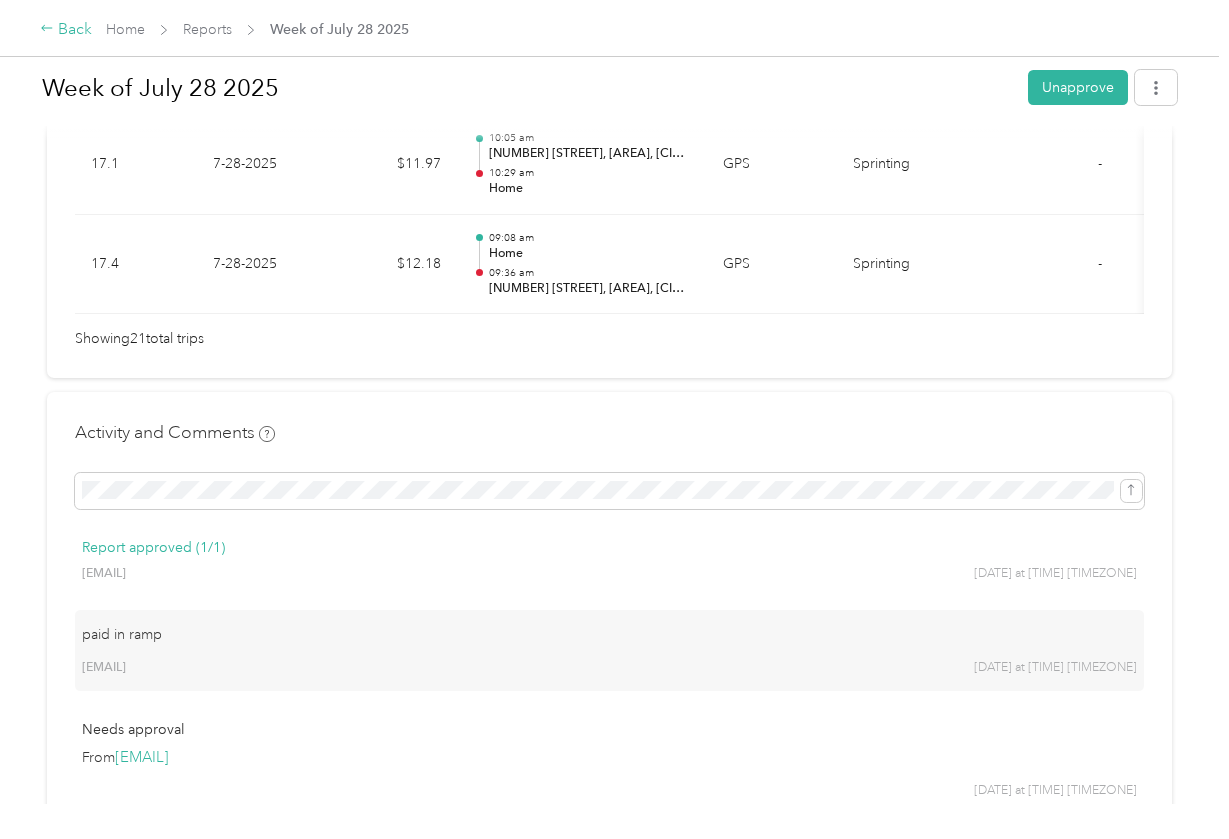 click on "Back" at bounding box center [66, 30] 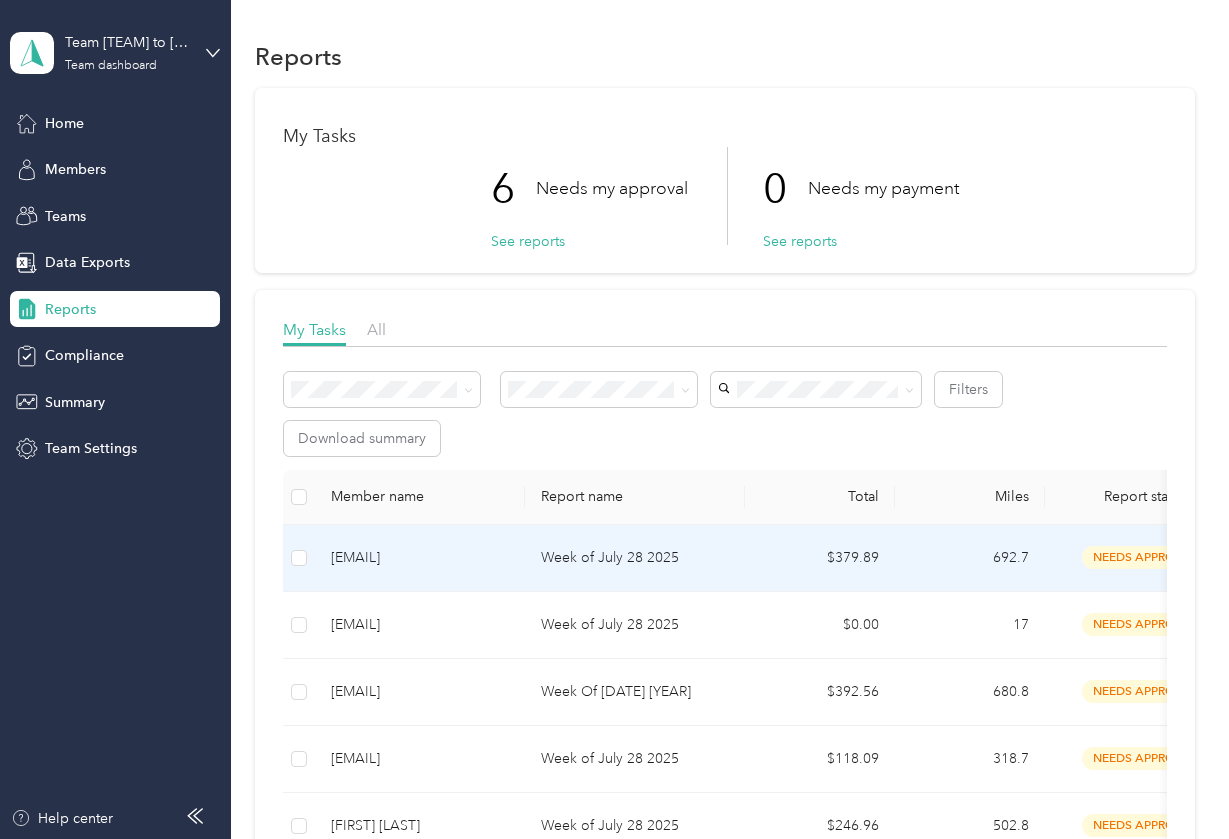 click on "[EMAIL]" at bounding box center (420, 558) 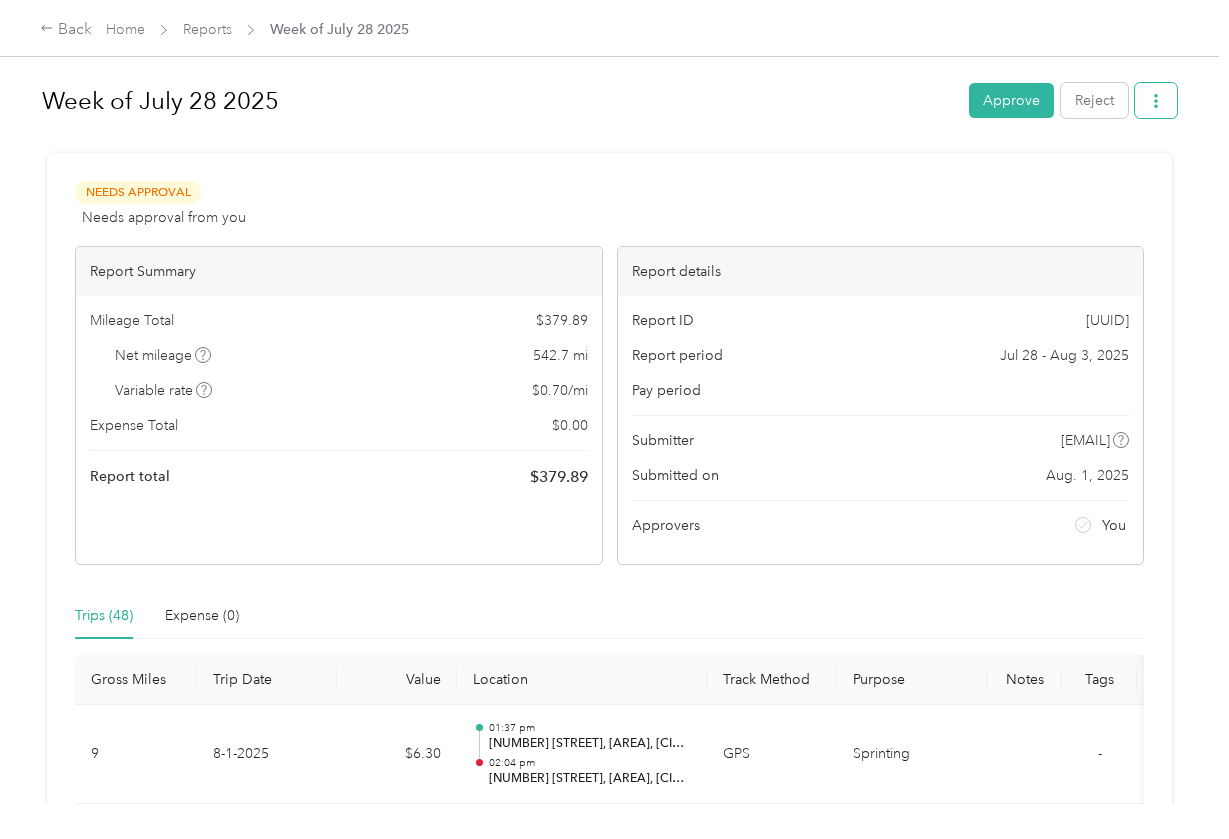 click at bounding box center [1156, 100] 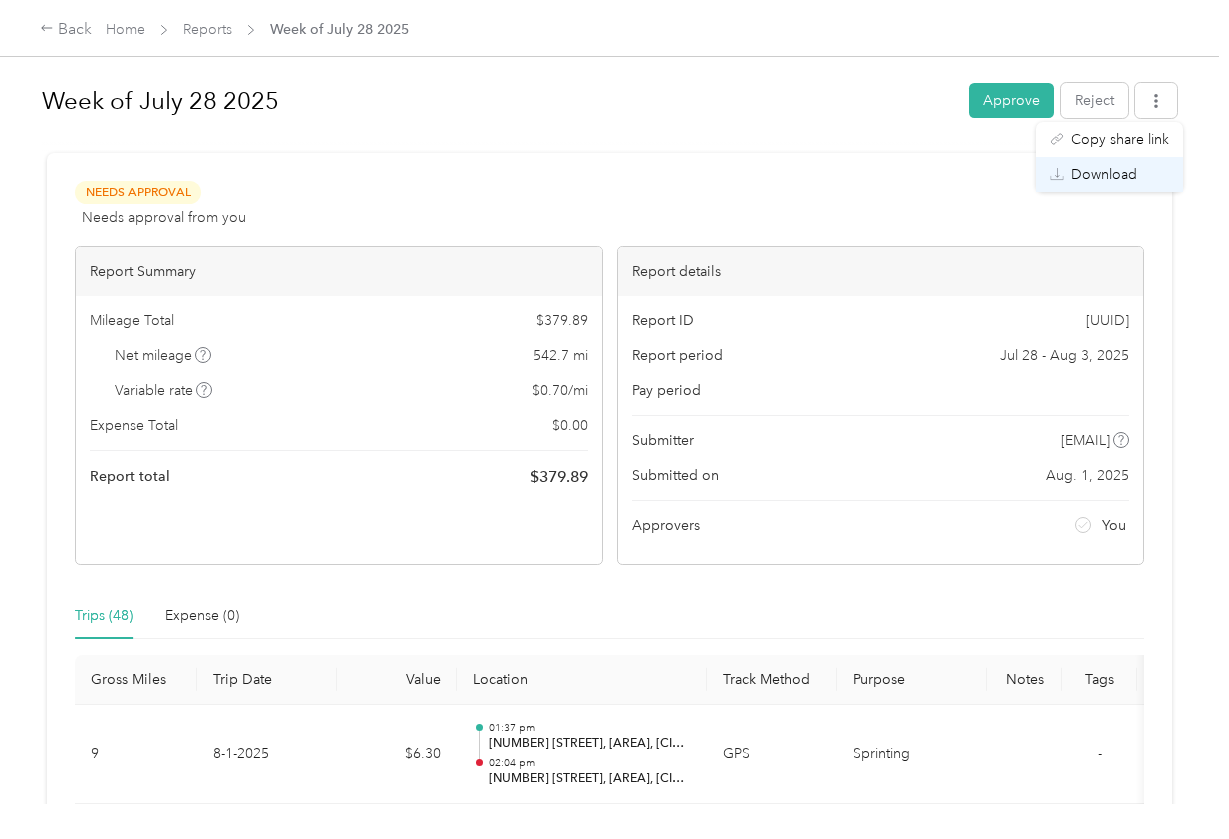 click on "Download" at bounding box center (1104, 174) 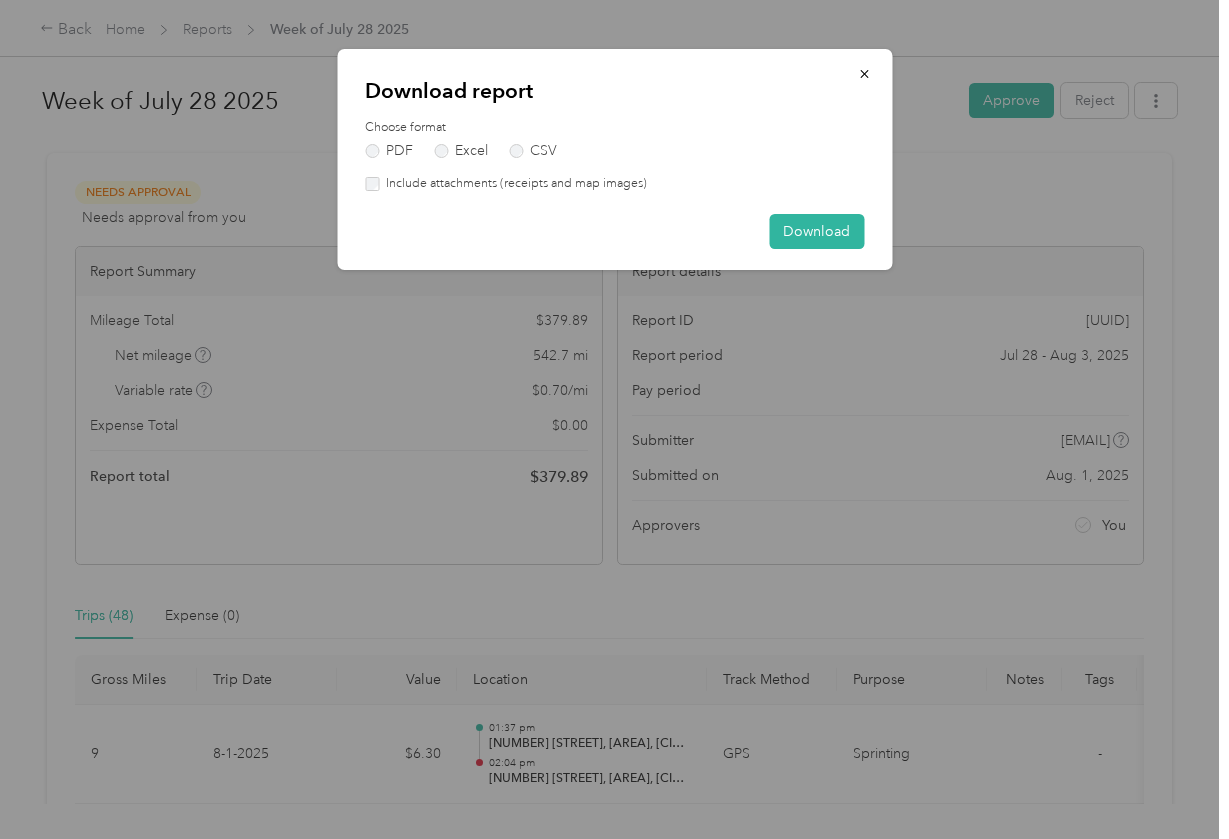 click on "Include attachments (receipts and map images)" at bounding box center (513, 184) 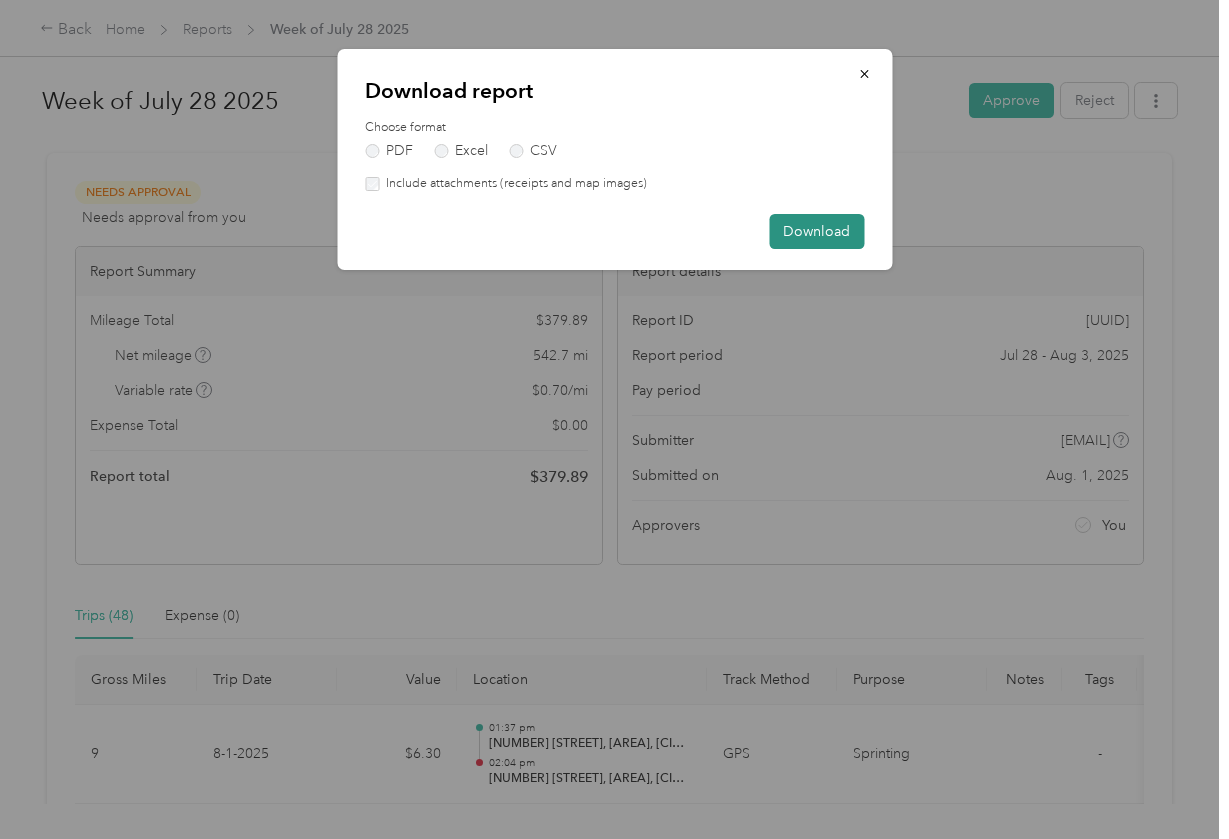 click on "Download" at bounding box center [816, 231] 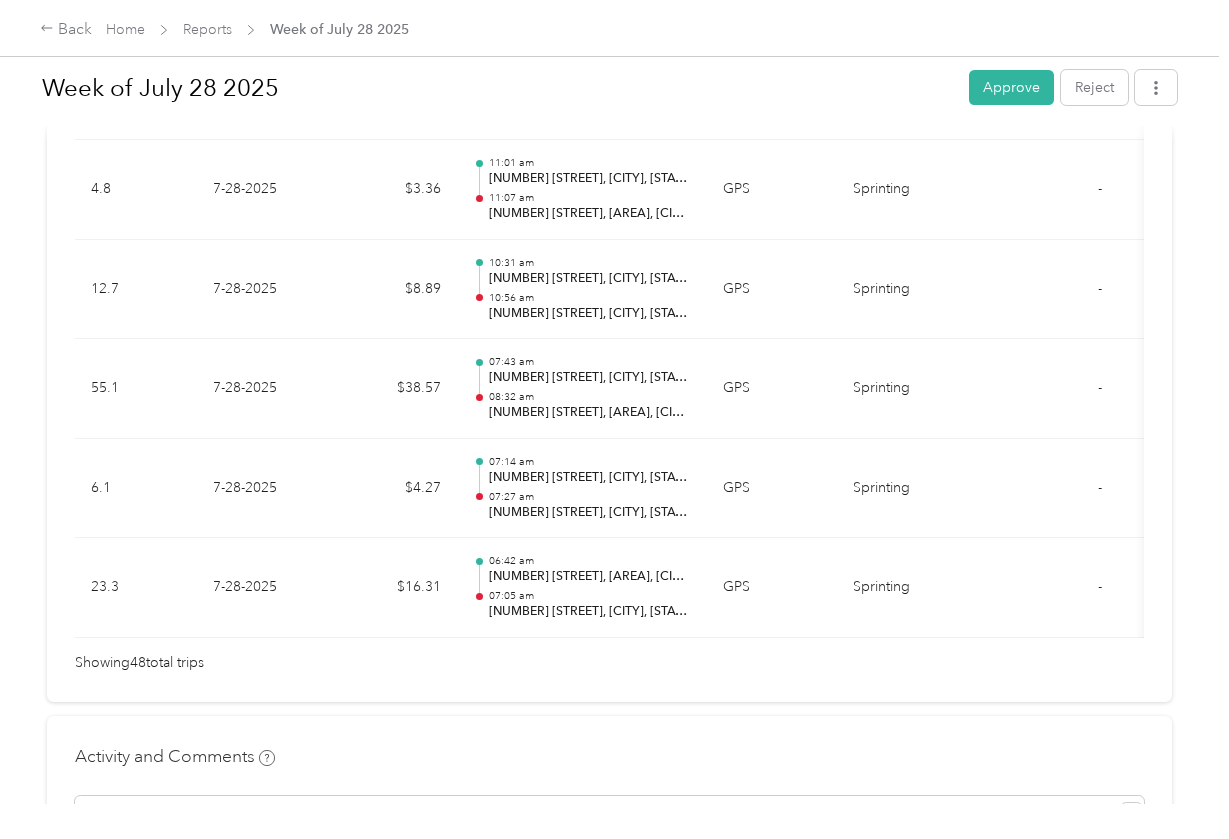scroll, scrollTop: 5140, scrollLeft: 0, axis: vertical 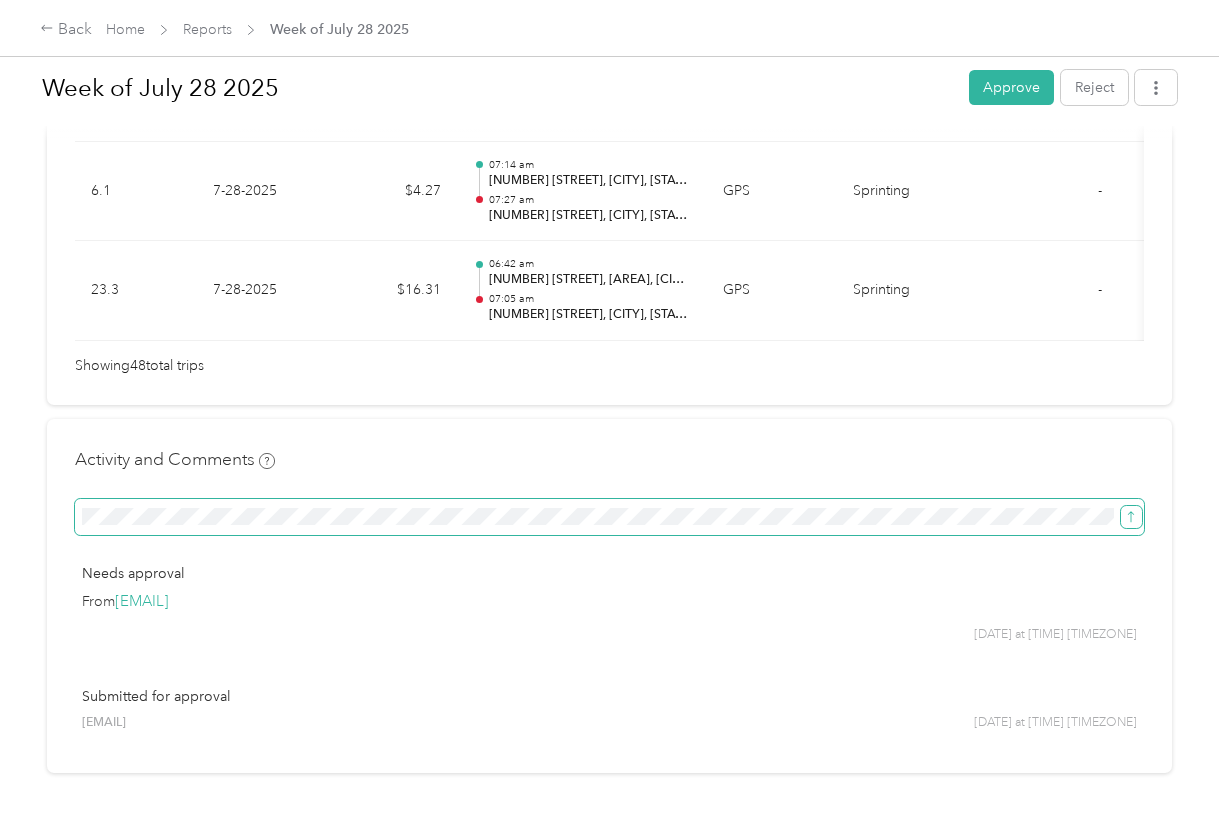 click 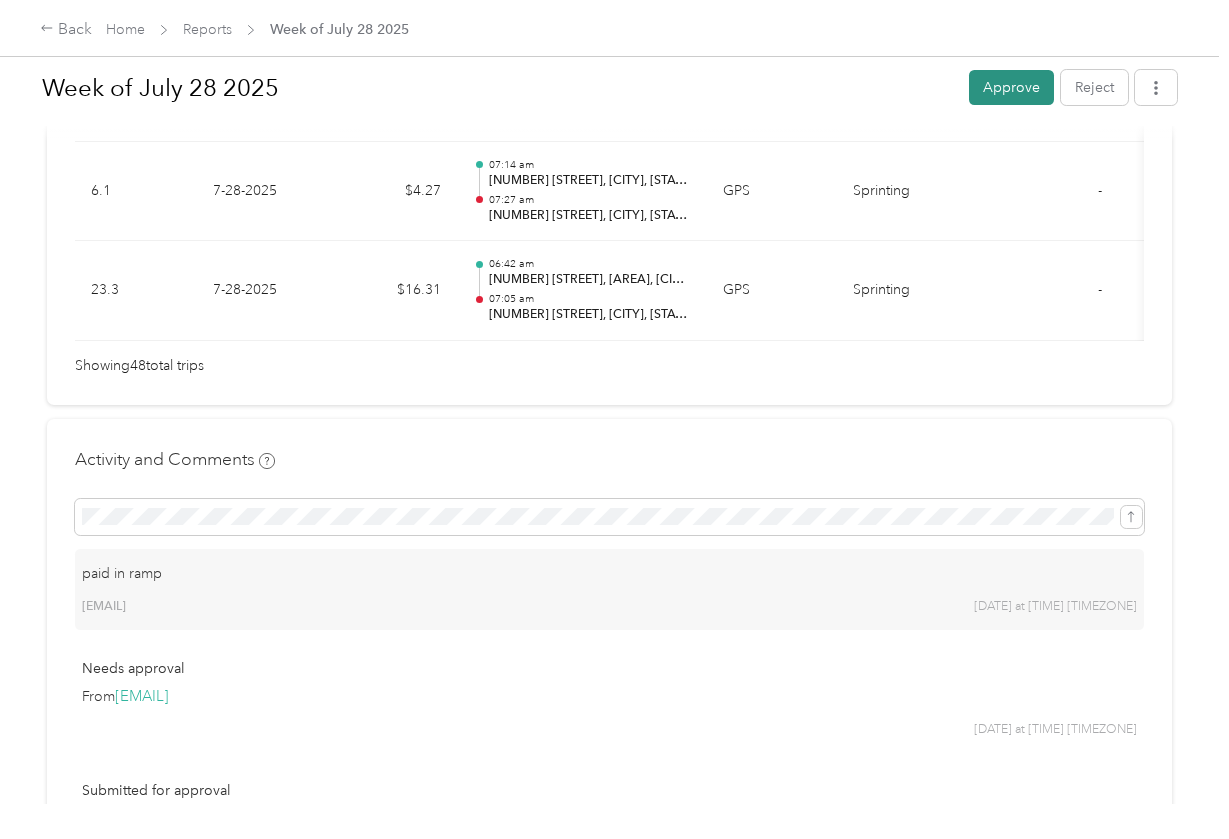 click on "Approve" at bounding box center [1011, 87] 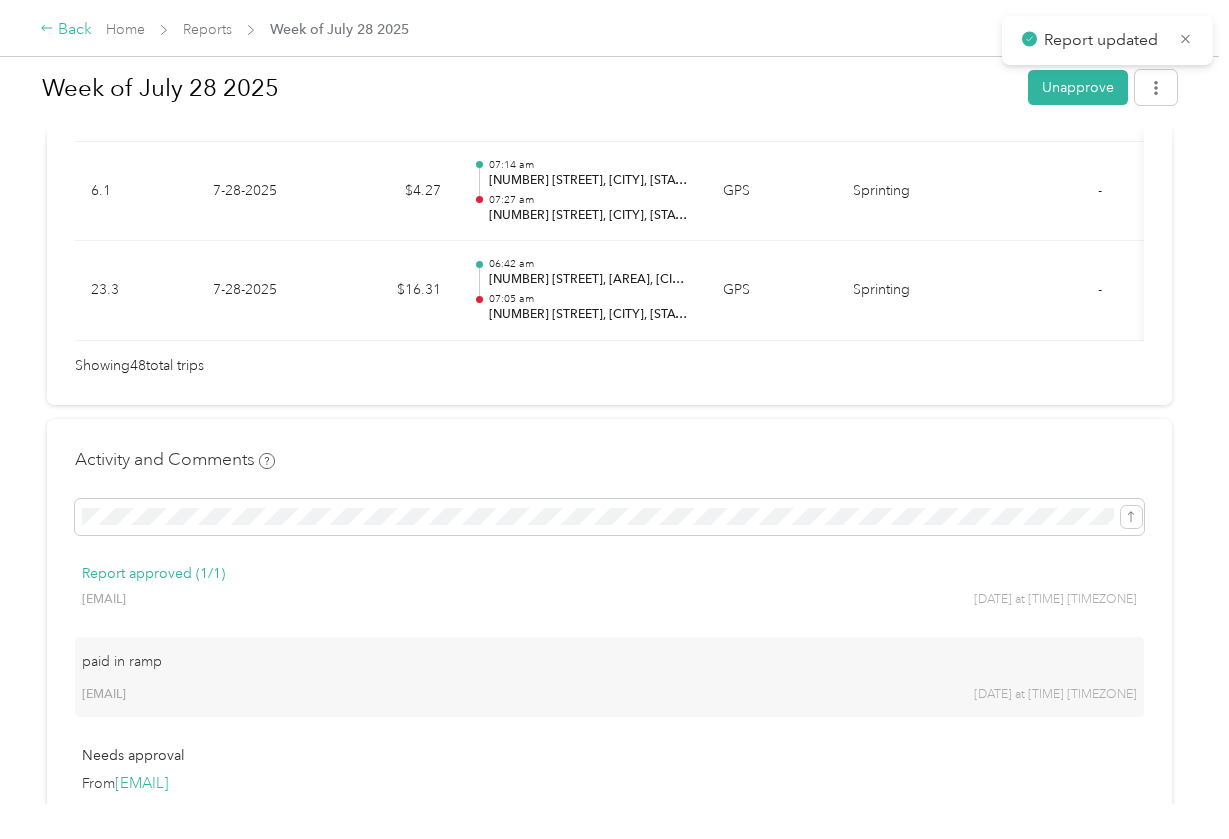 click on "Back" at bounding box center [66, 30] 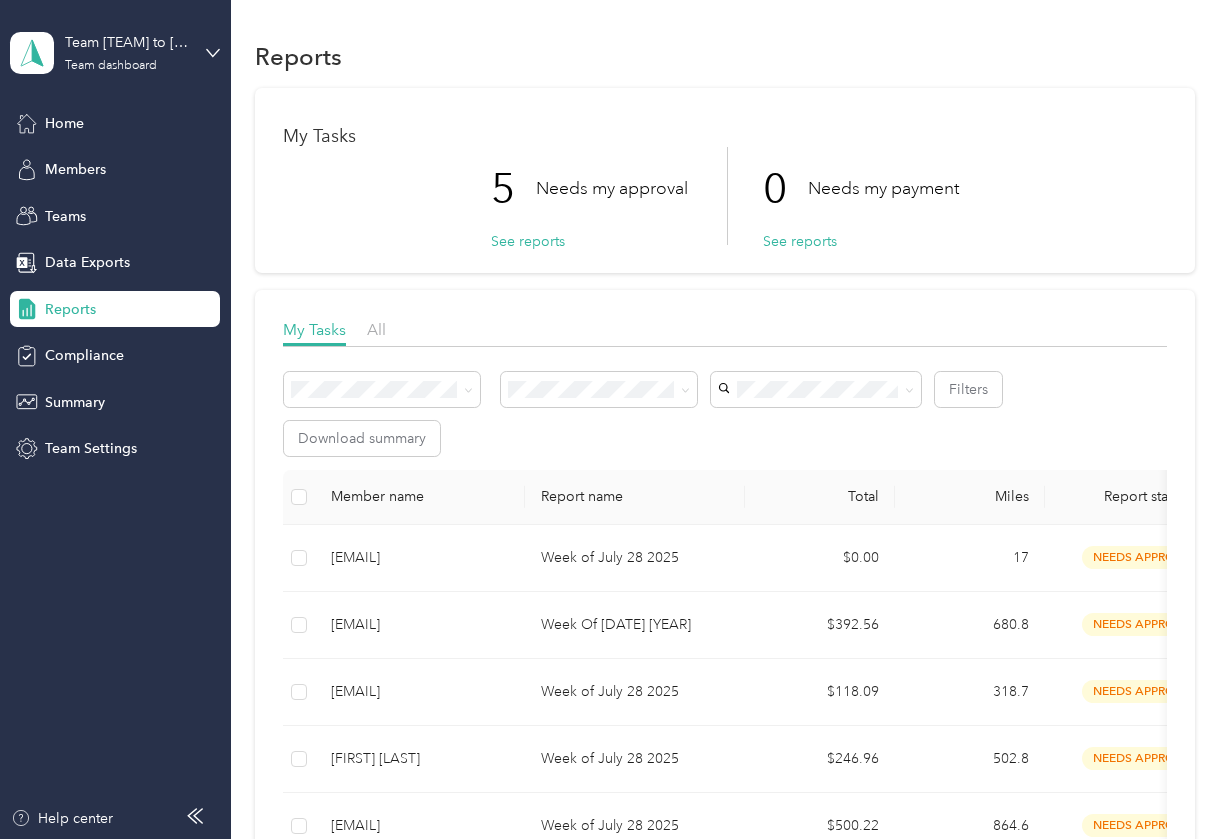 click on "Filters Download summary" at bounding box center (724, 421) 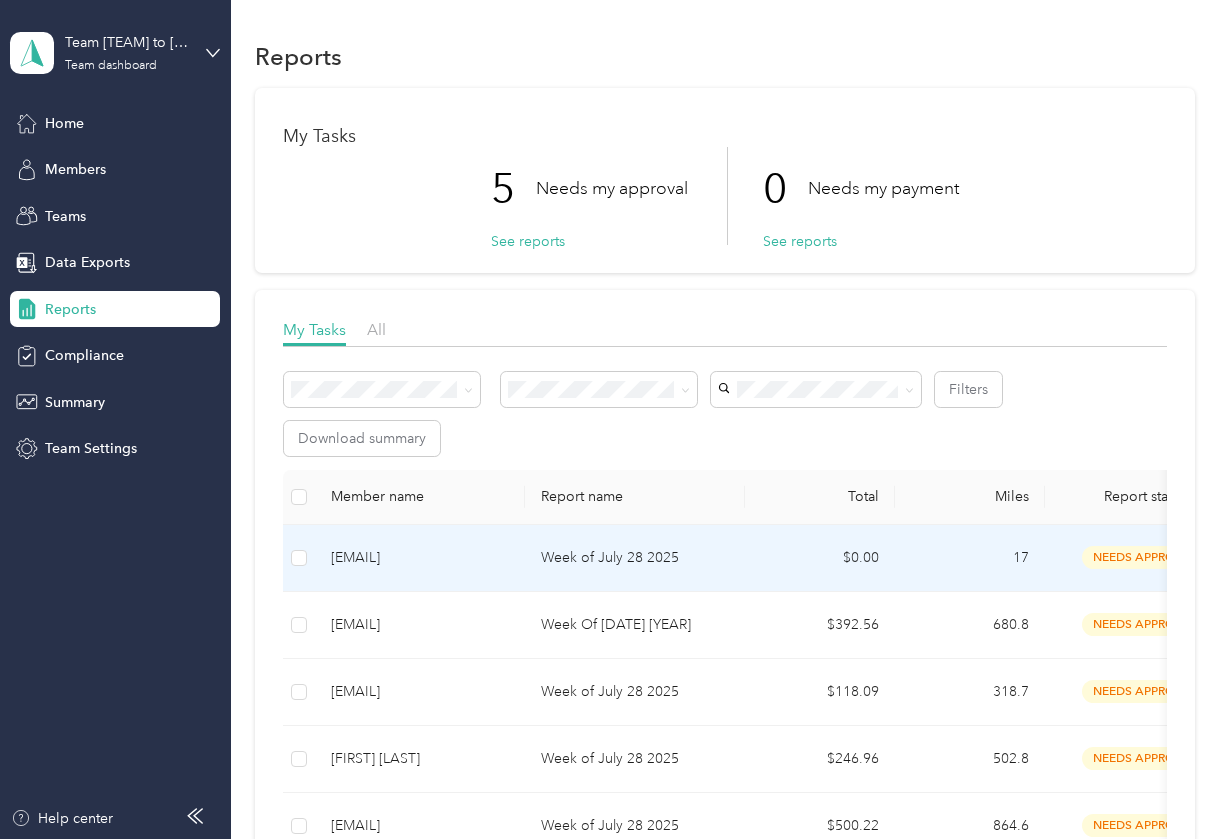 click on "$0.00" at bounding box center [820, 558] 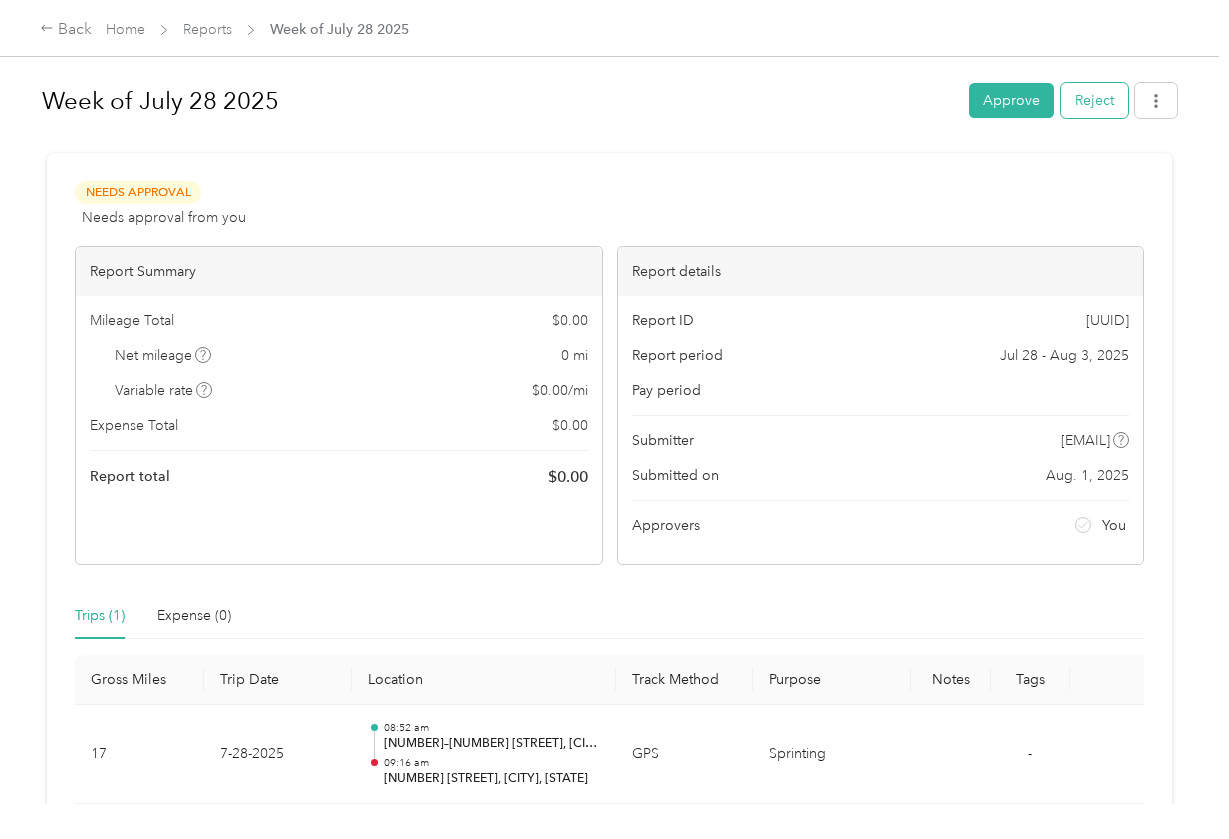 click on "Reject" at bounding box center [1094, 100] 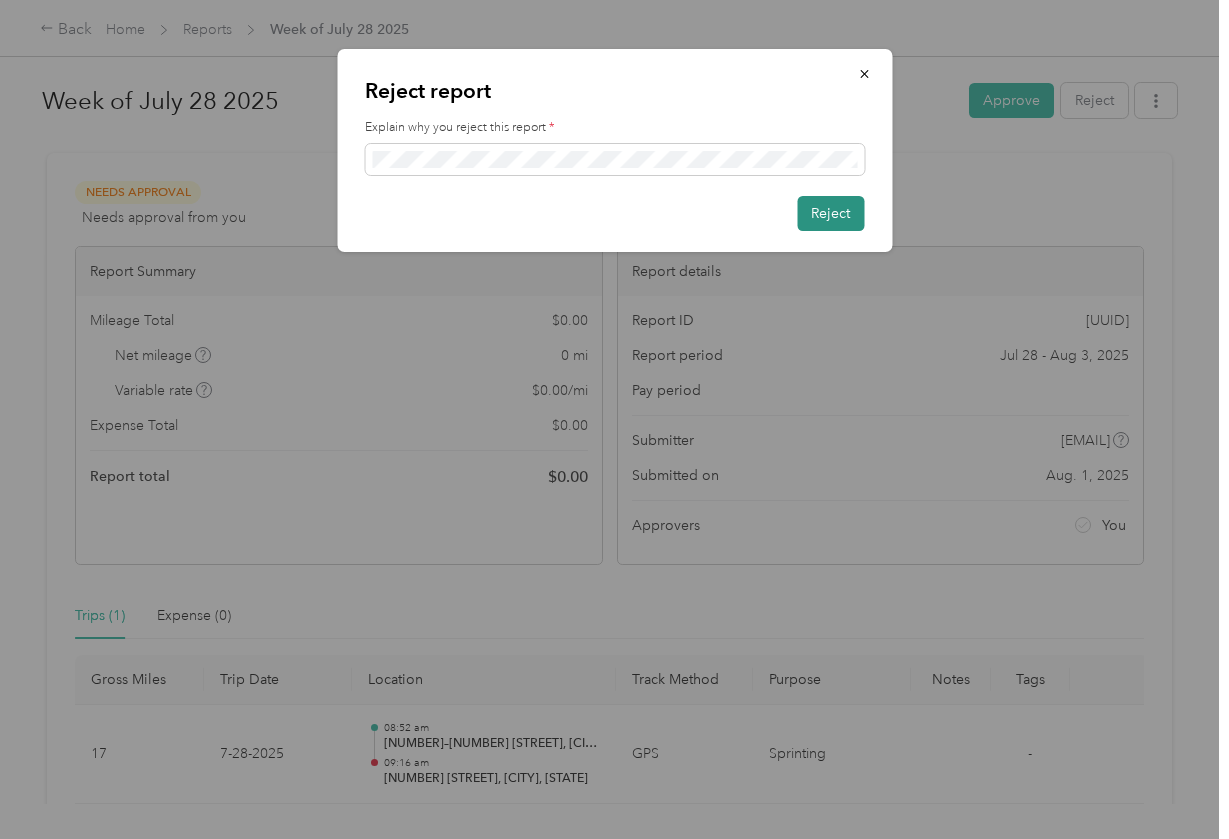 click on "Reject" at bounding box center (830, 213) 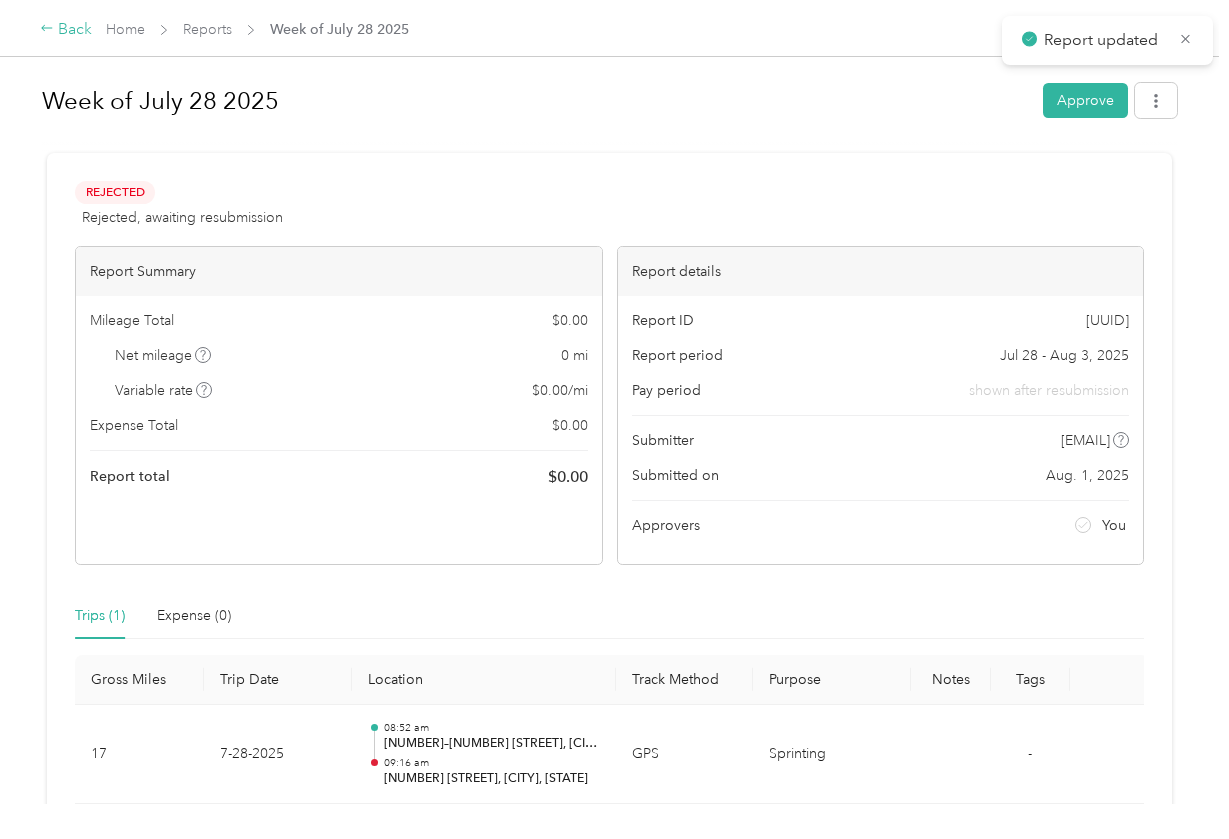 click 